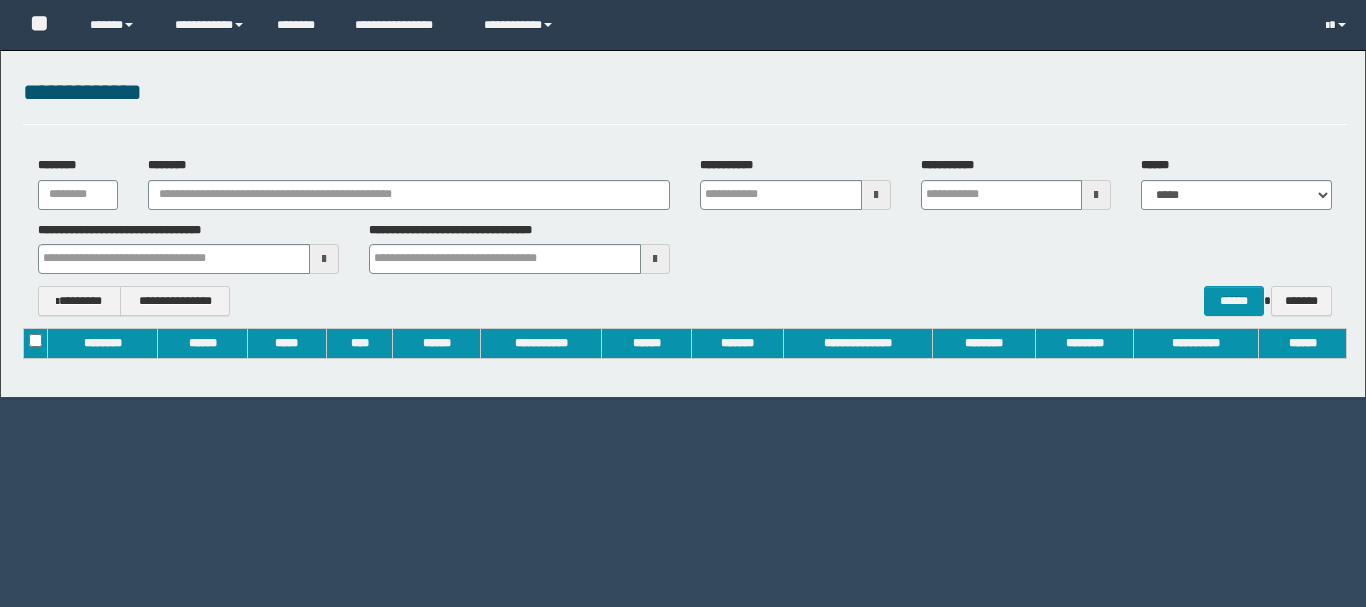 scroll, scrollTop: 0, scrollLeft: 0, axis: both 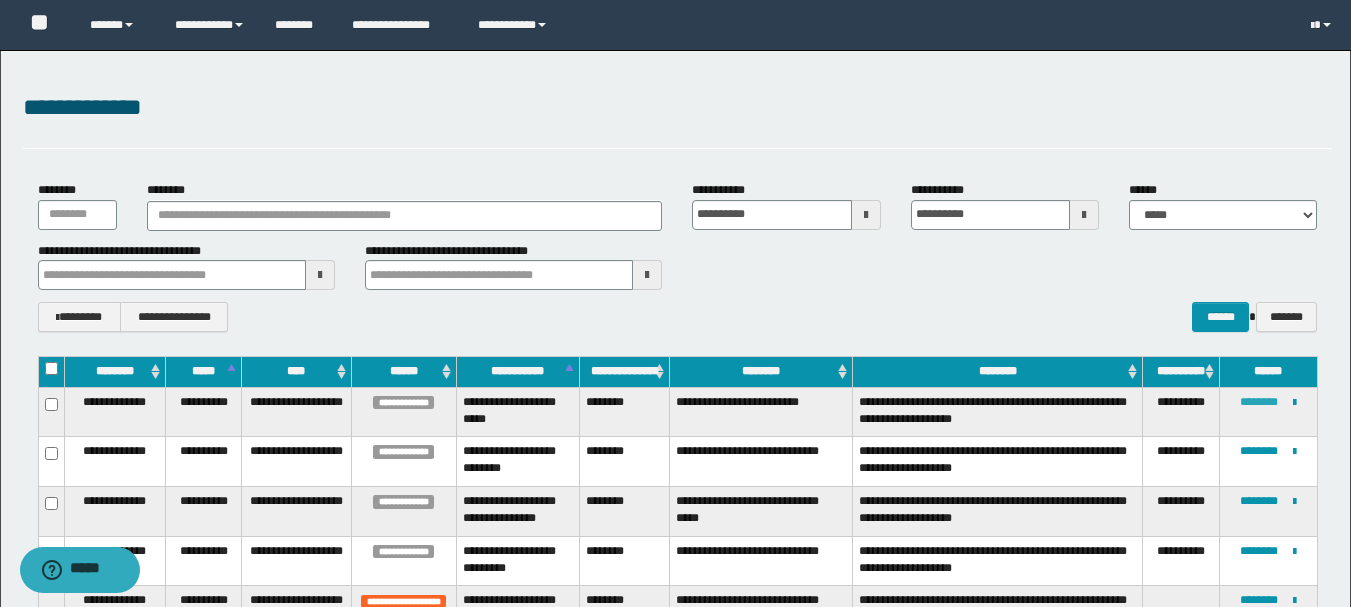 click on "********" at bounding box center (1259, 402) 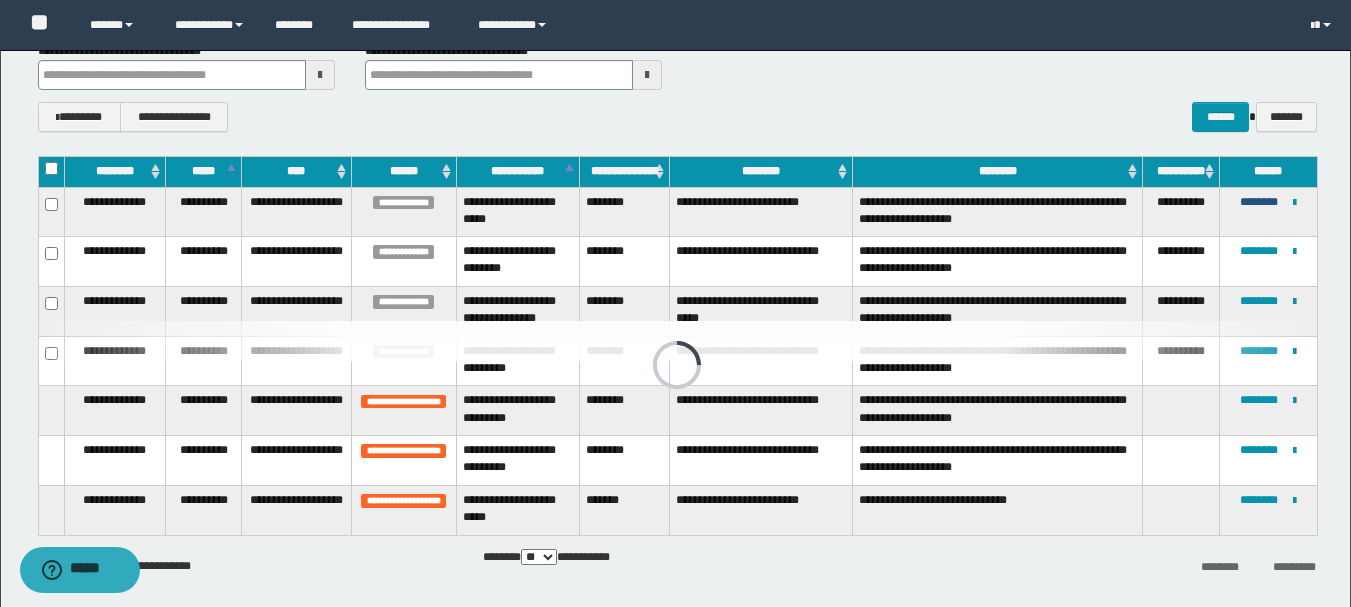 scroll, scrollTop: 207, scrollLeft: 0, axis: vertical 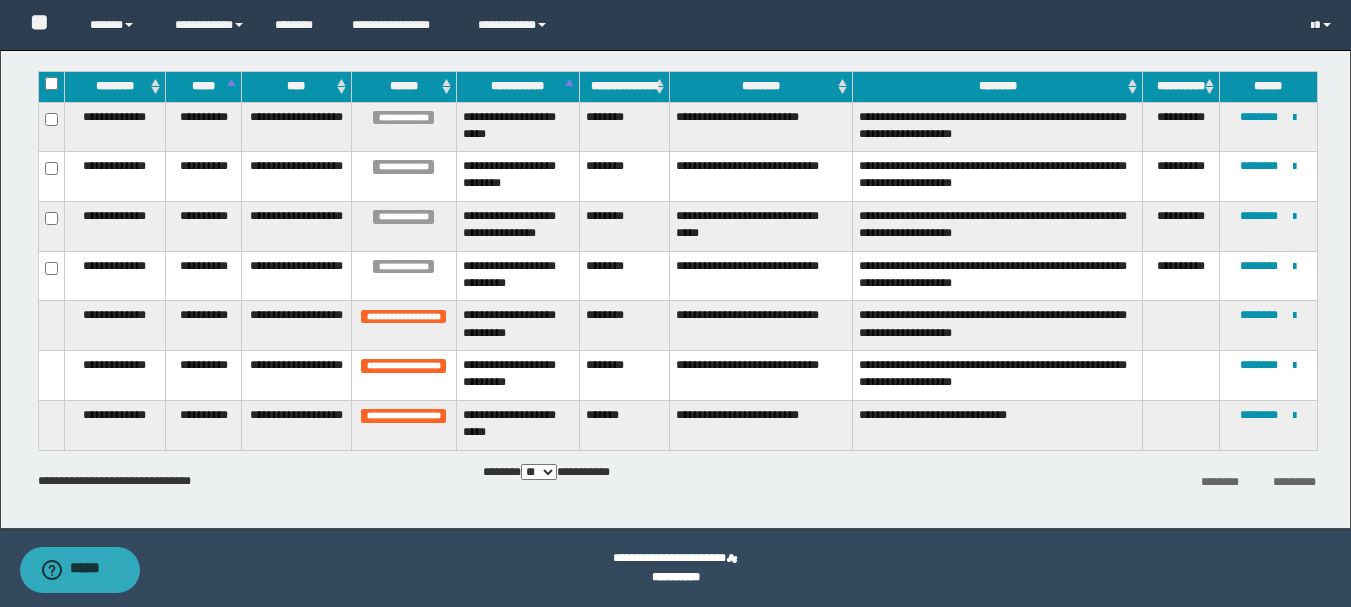 type on "*****" 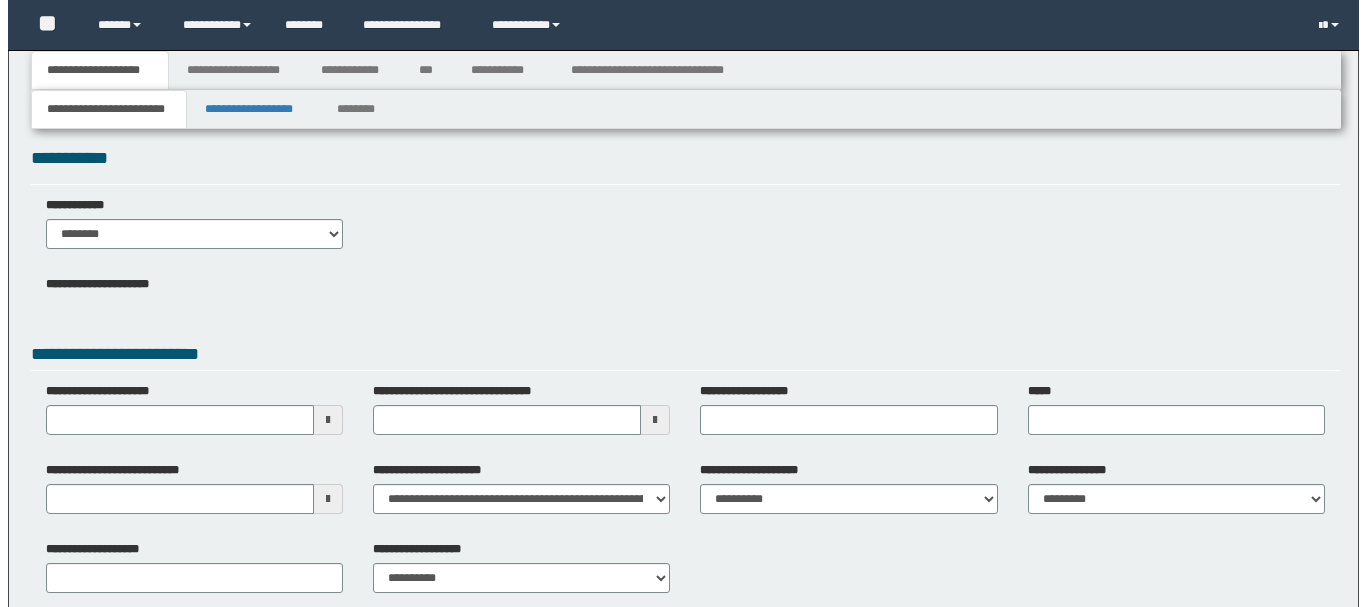 scroll, scrollTop: 0, scrollLeft: 0, axis: both 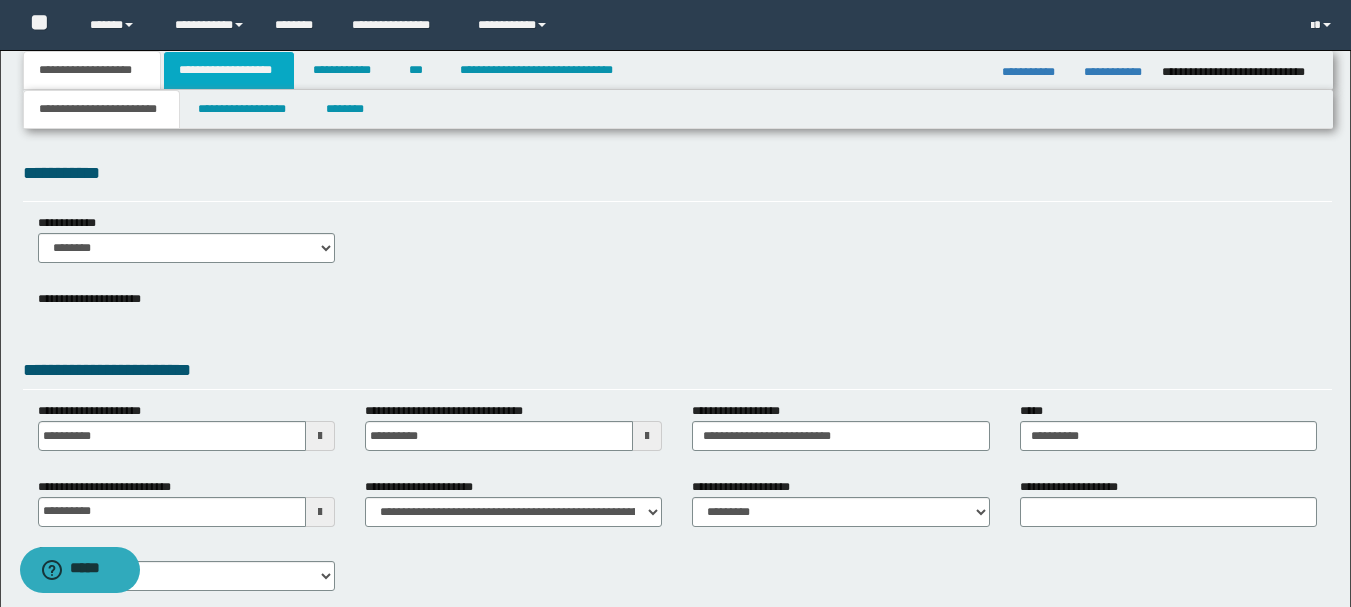 click on "[AGE]" at bounding box center [229, 70] 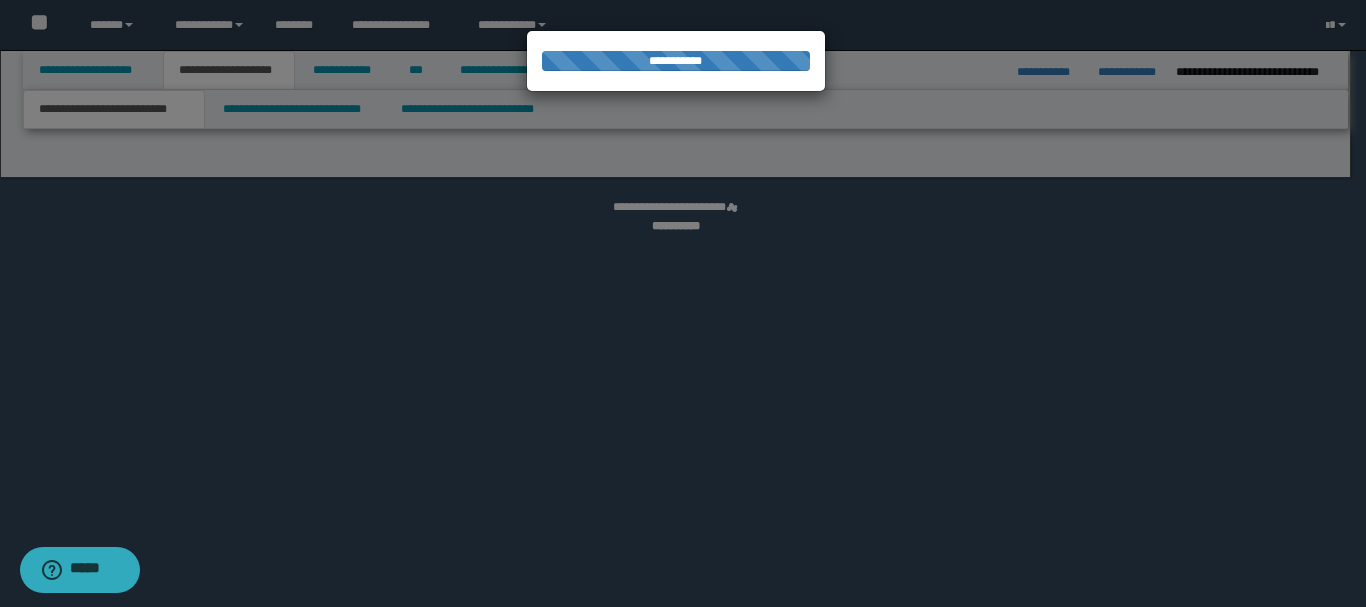click at bounding box center (683, 303) 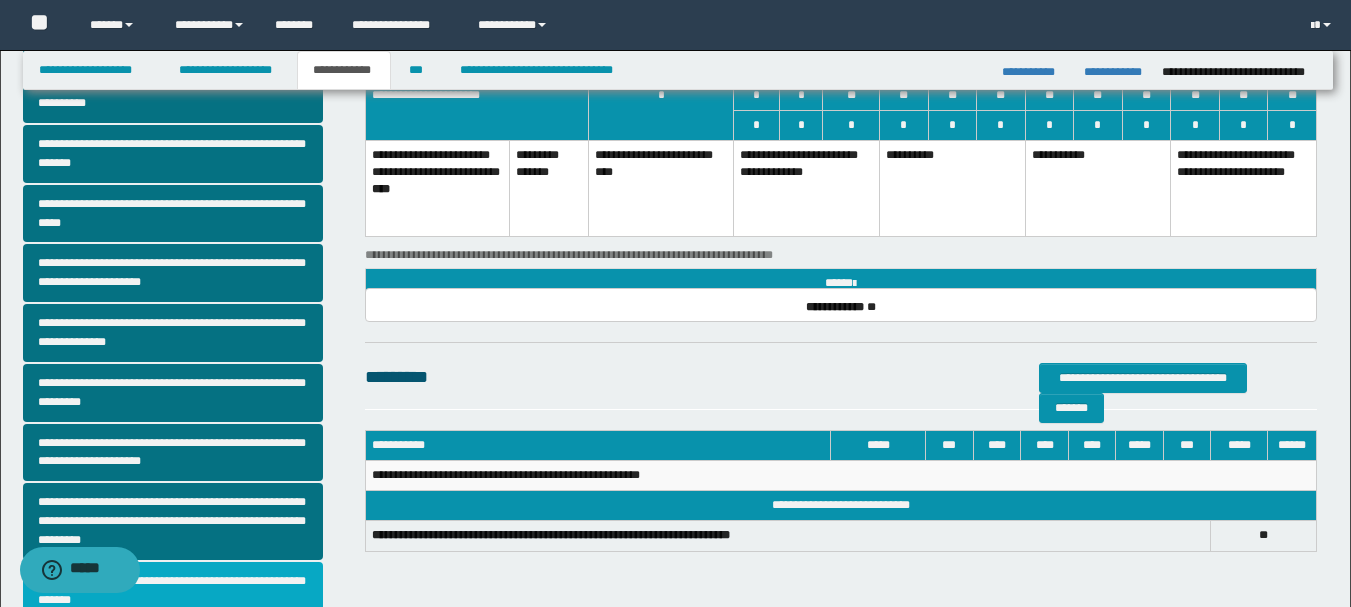 scroll, scrollTop: 542, scrollLeft: 0, axis: vertical 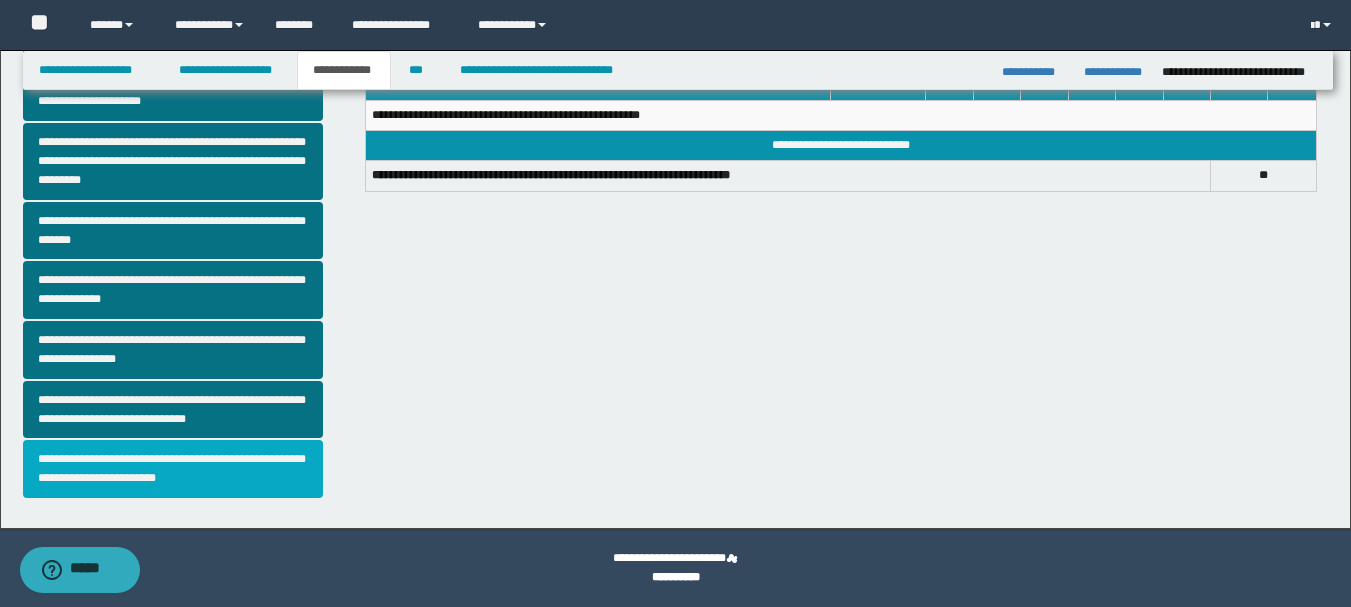 click on "[PERSONAL_TIME]" at bounding box center (173, 469) 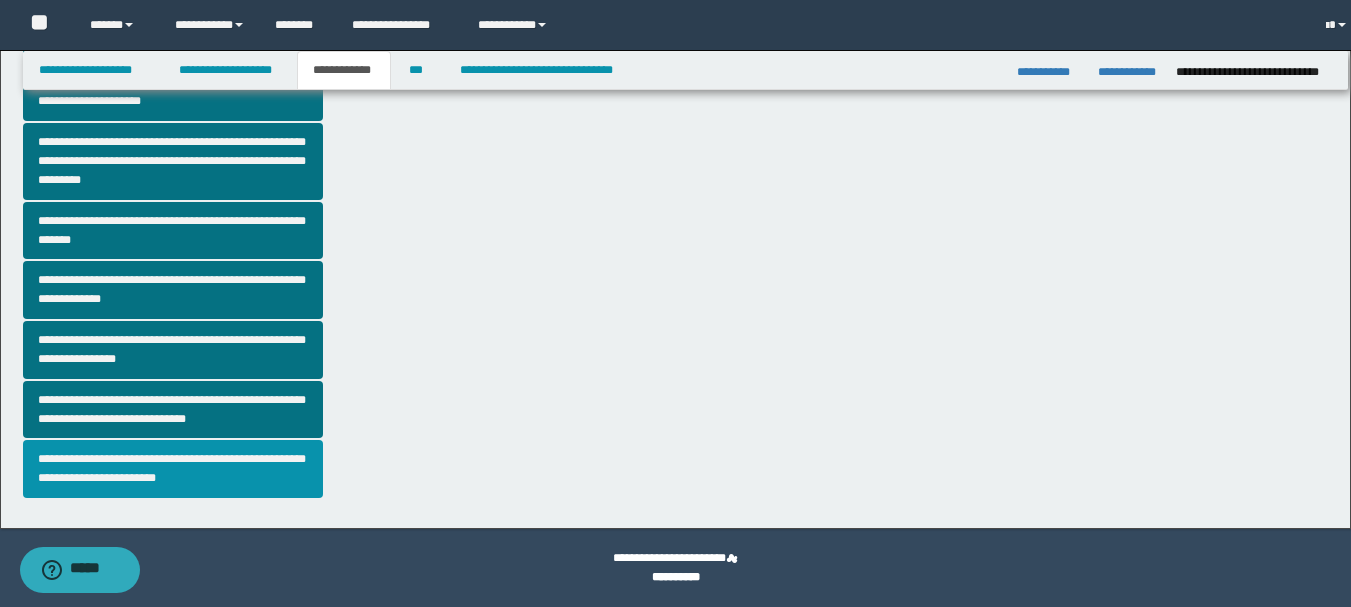 scroll, scrollTop: 0, scrollLeft: 0, axis: both 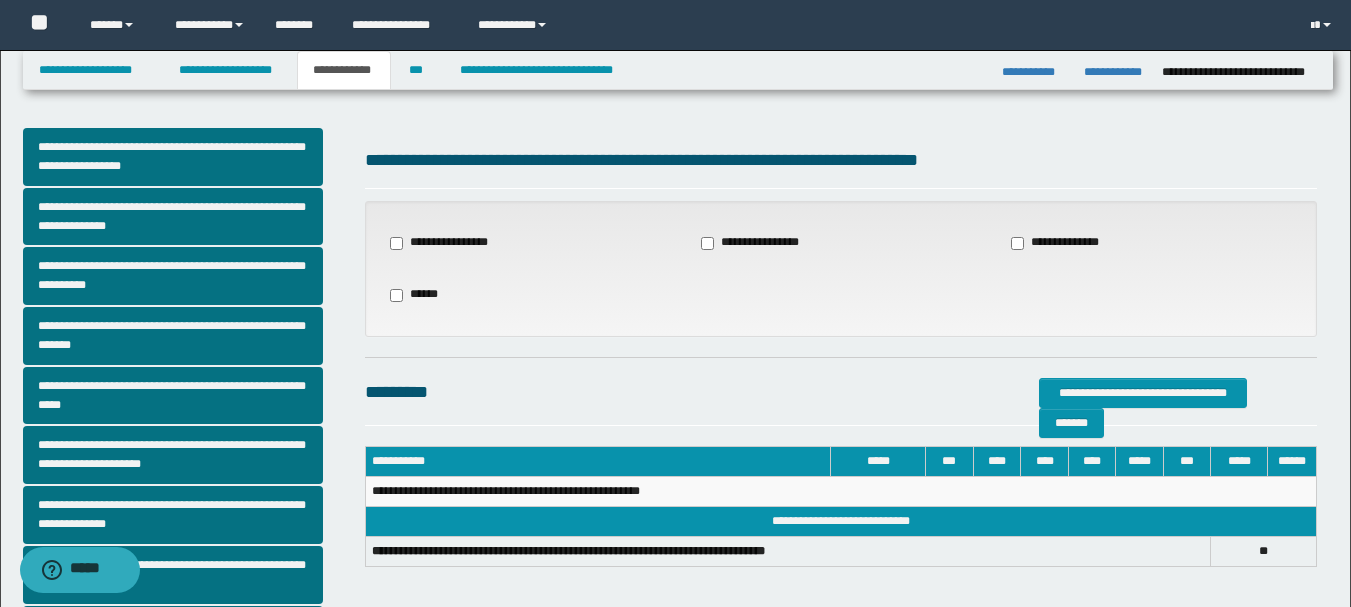 click on "[DRIVER_LICENSE]" at bounding box center [445, 243] 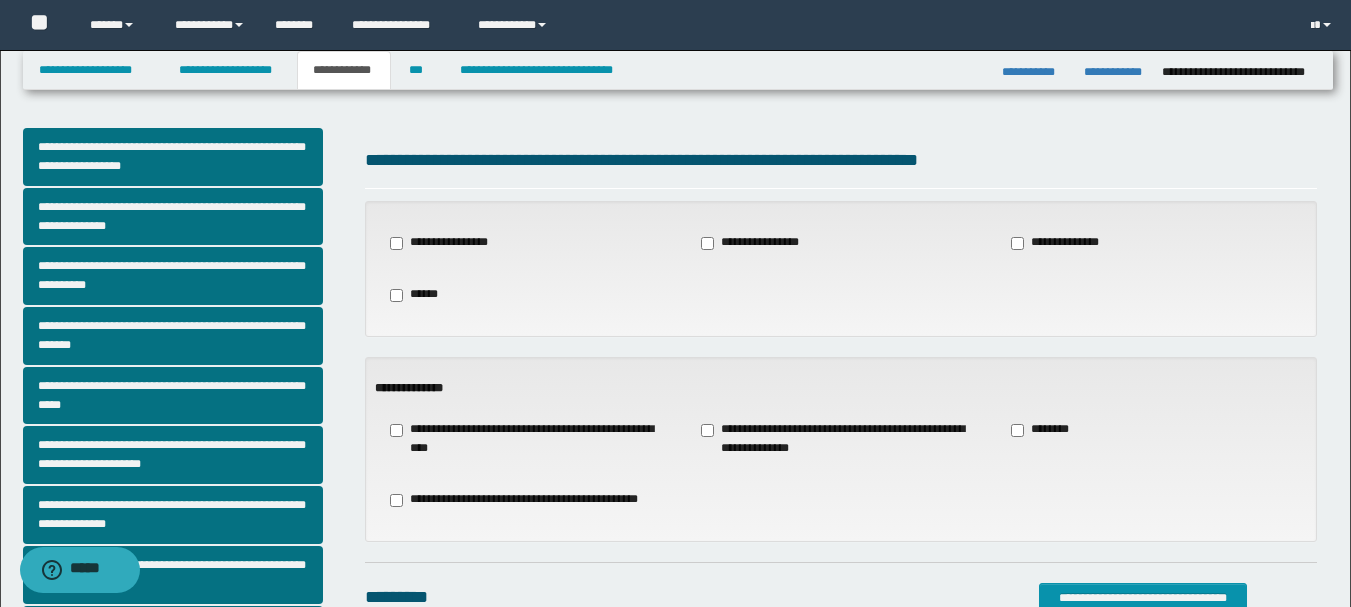 click on "[HOME_ADDRESS]" at bounding box center [530, 439] 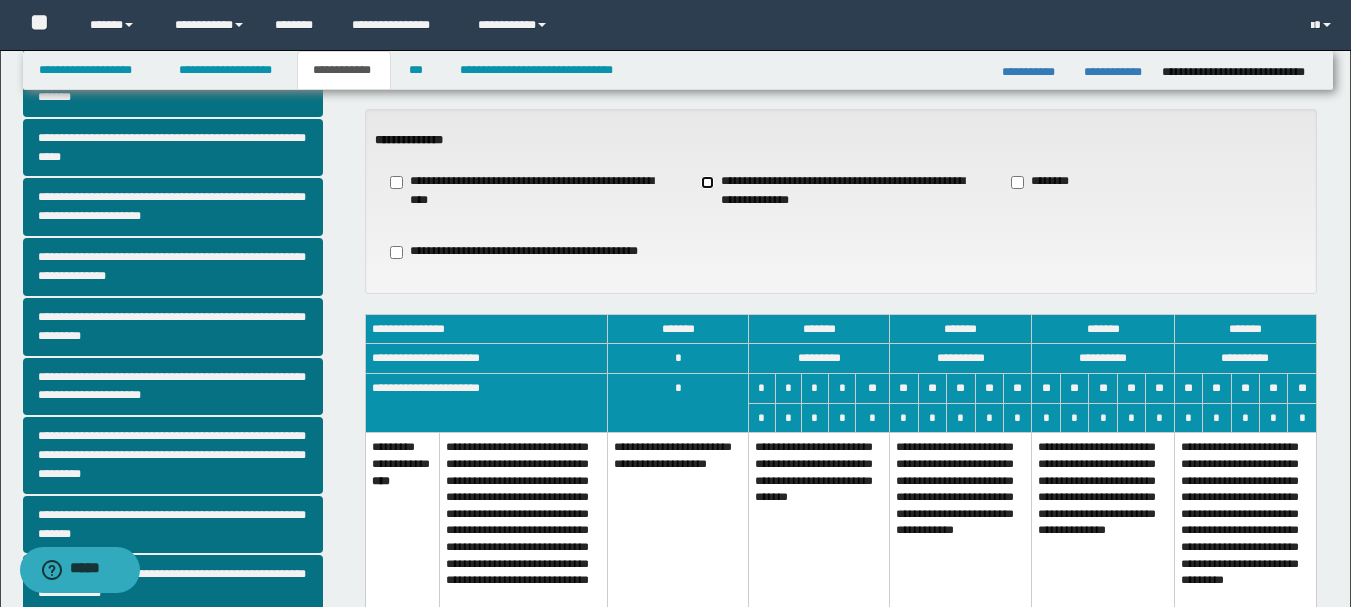 scroll, scrollTop: 600, scrollLeft: 0, axis: vertical 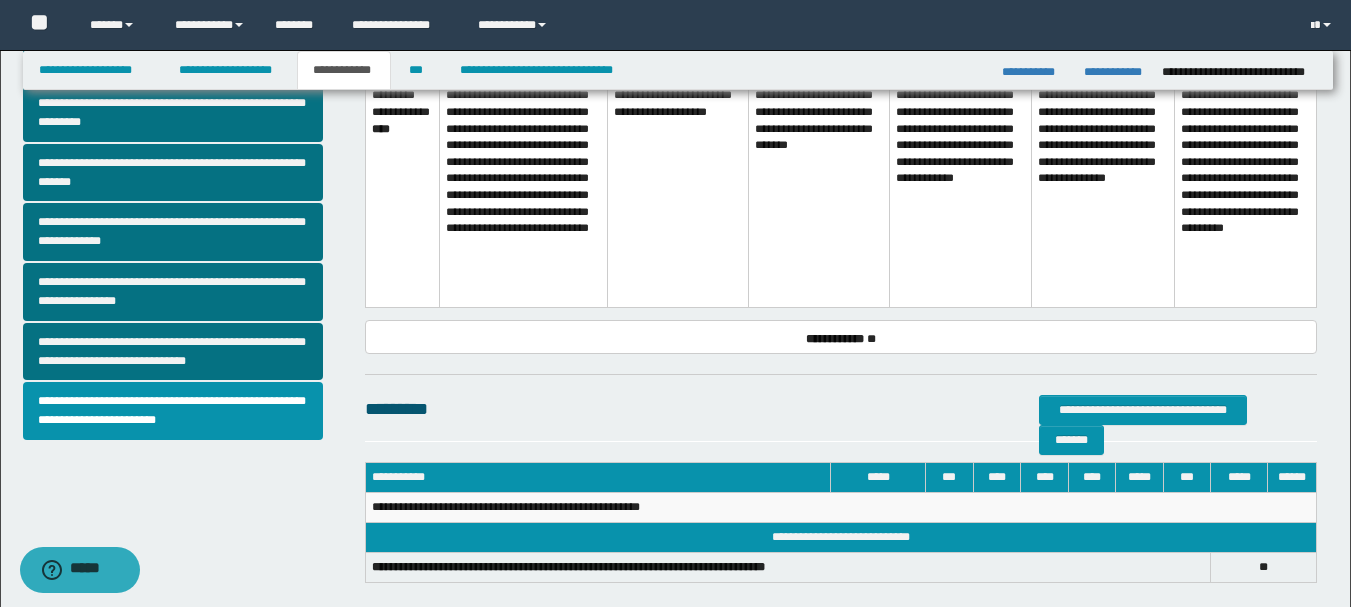 click on "[CREDIT_CARD]" at bounding box center (819, 194) 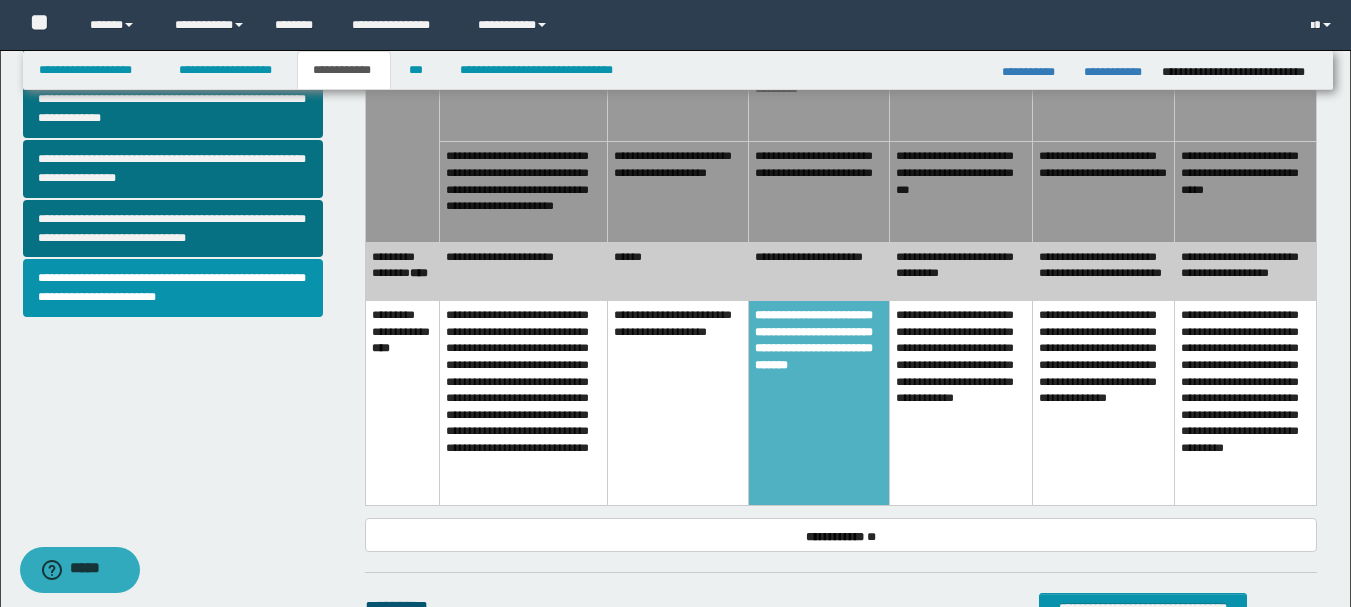 scroll, scrollTop: 900, scrollLeft: 0, axis: vertical 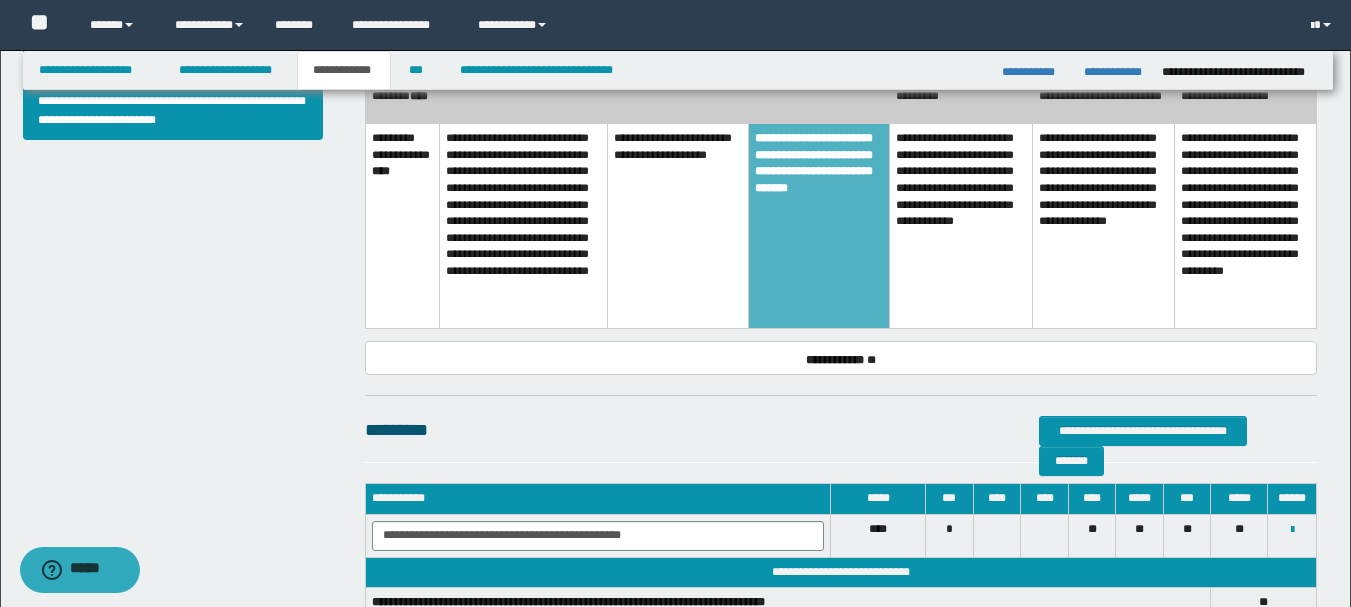 click on "[COORDINATES]" at bounding box center [1103, 226] 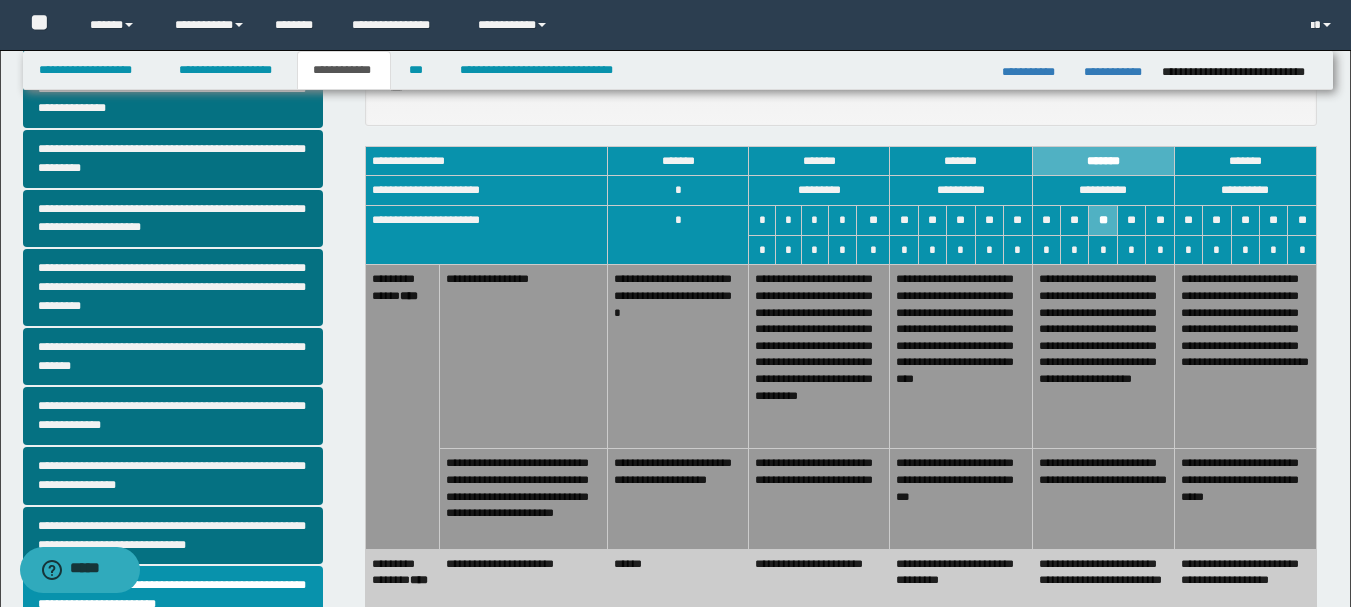 scroll, scrollTop: 600, scrollLeft: 0, axis: vertical 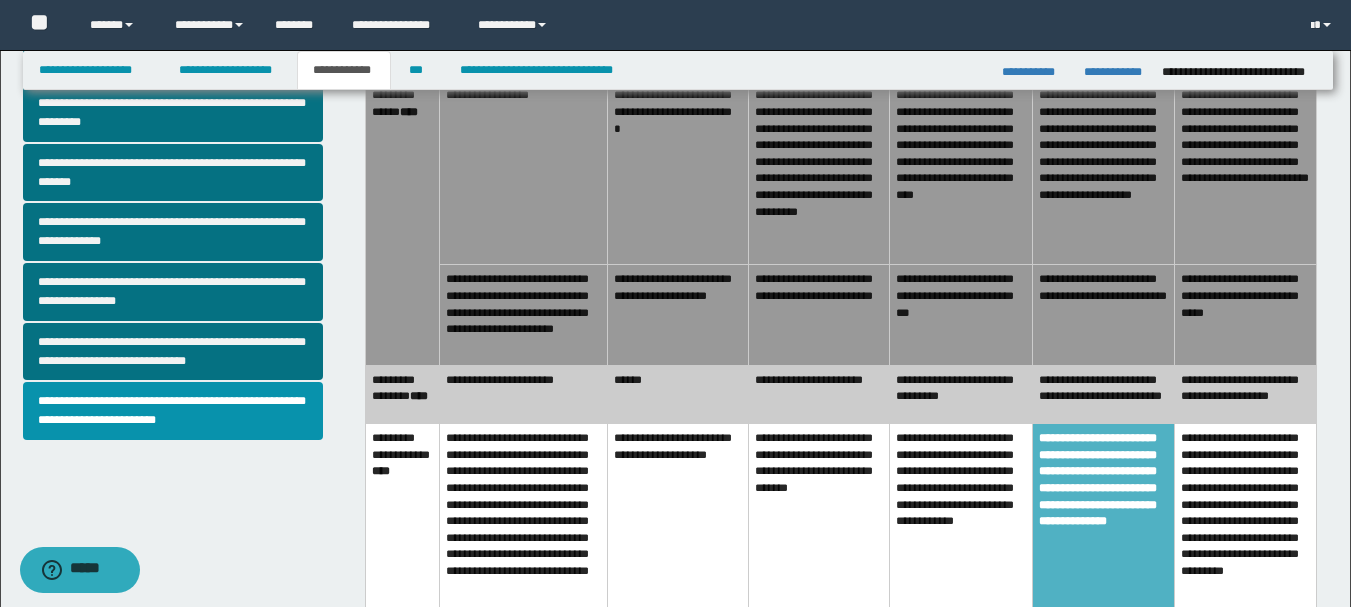 click on "123 Main St, Anytown, CA" at bounding box center [678, 394] 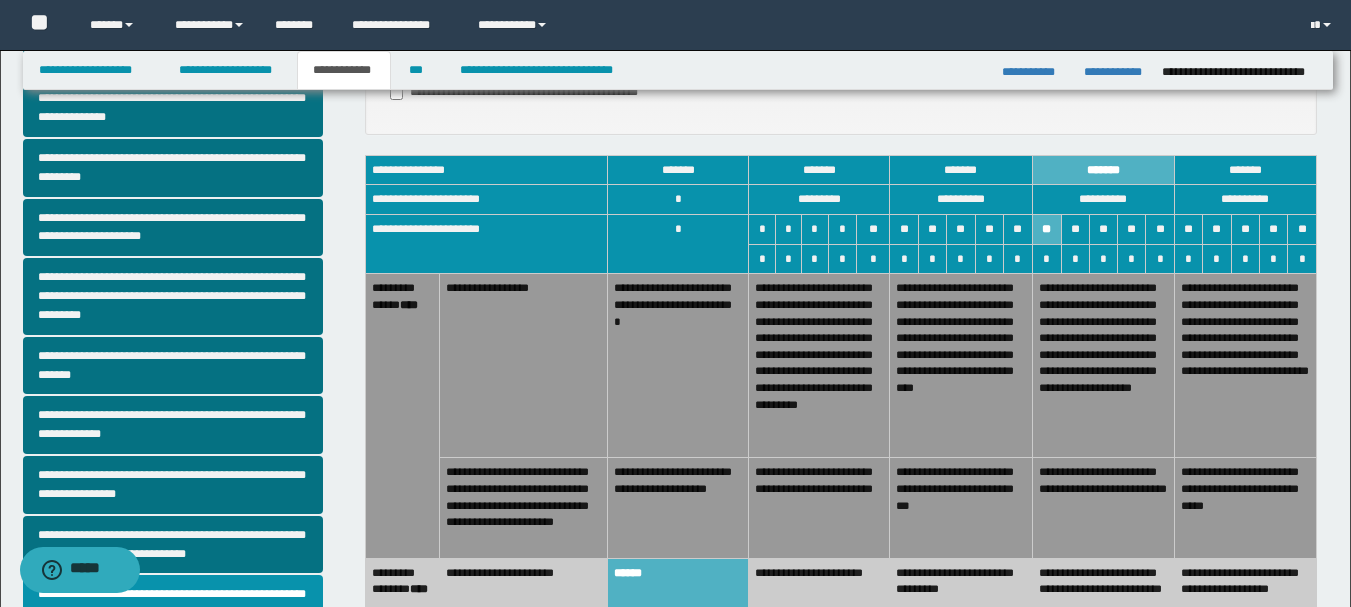 scroll, scrollTop: 400, scrollLeft: 0, axis: vertical 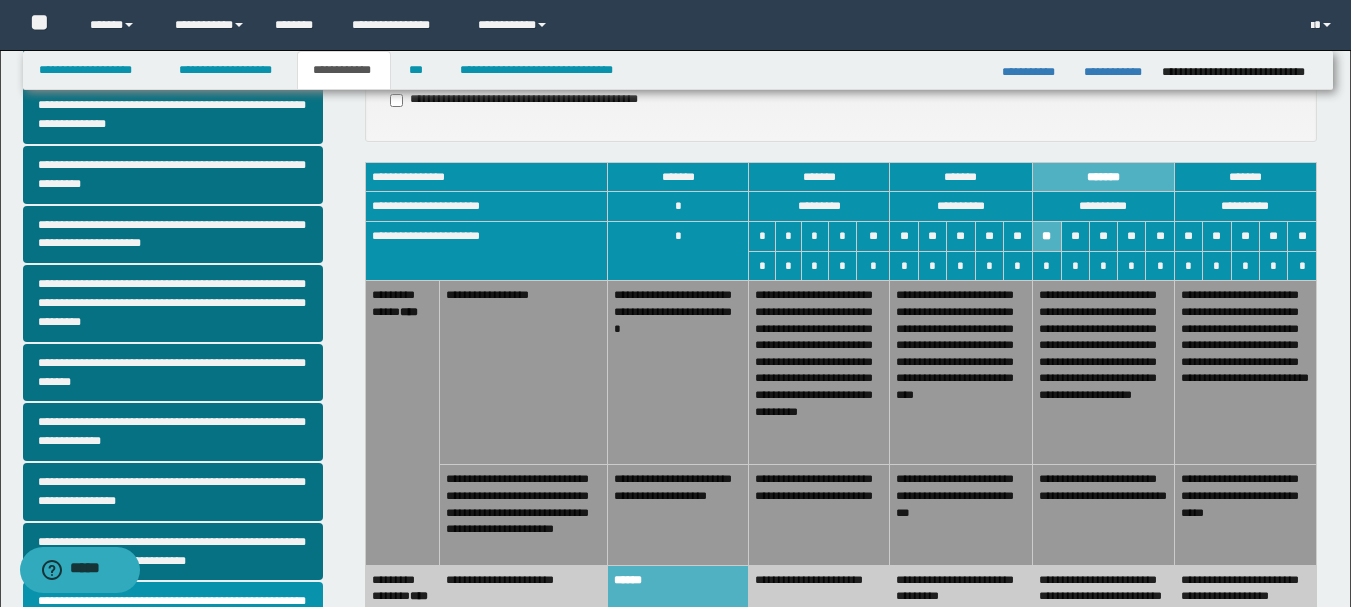 click on "[CITY]" at bounding box center [818, 373] 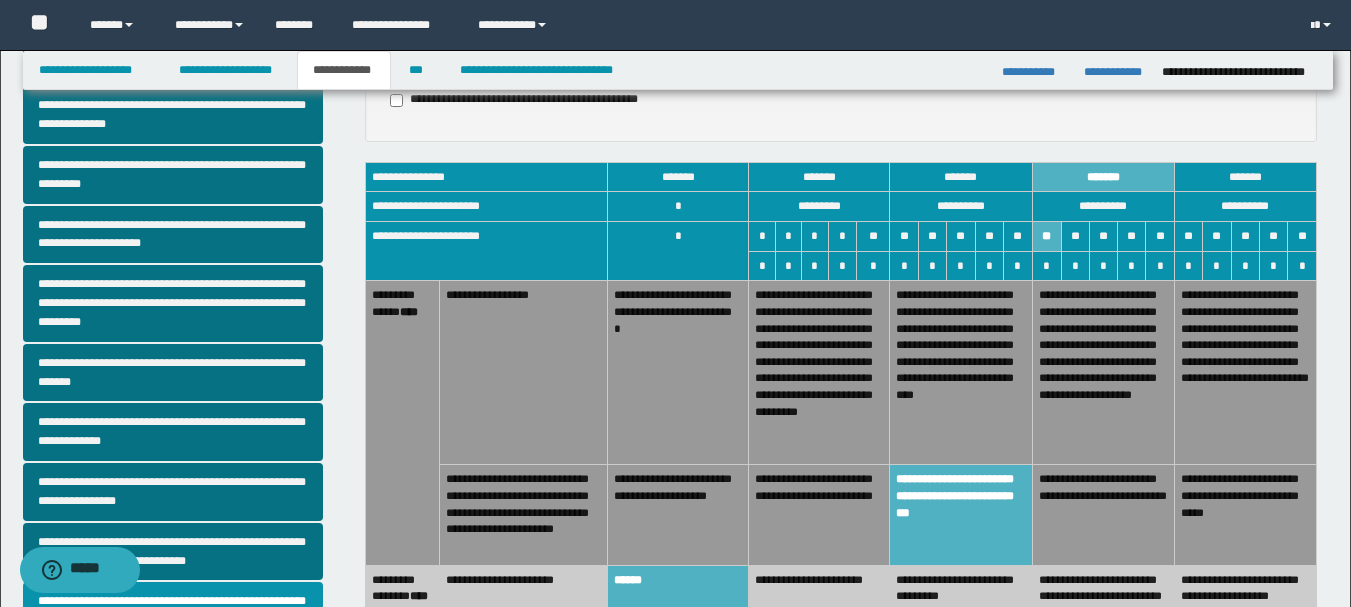 click on "[POSTAL_CODE]" at bounding box center (1103, 373) 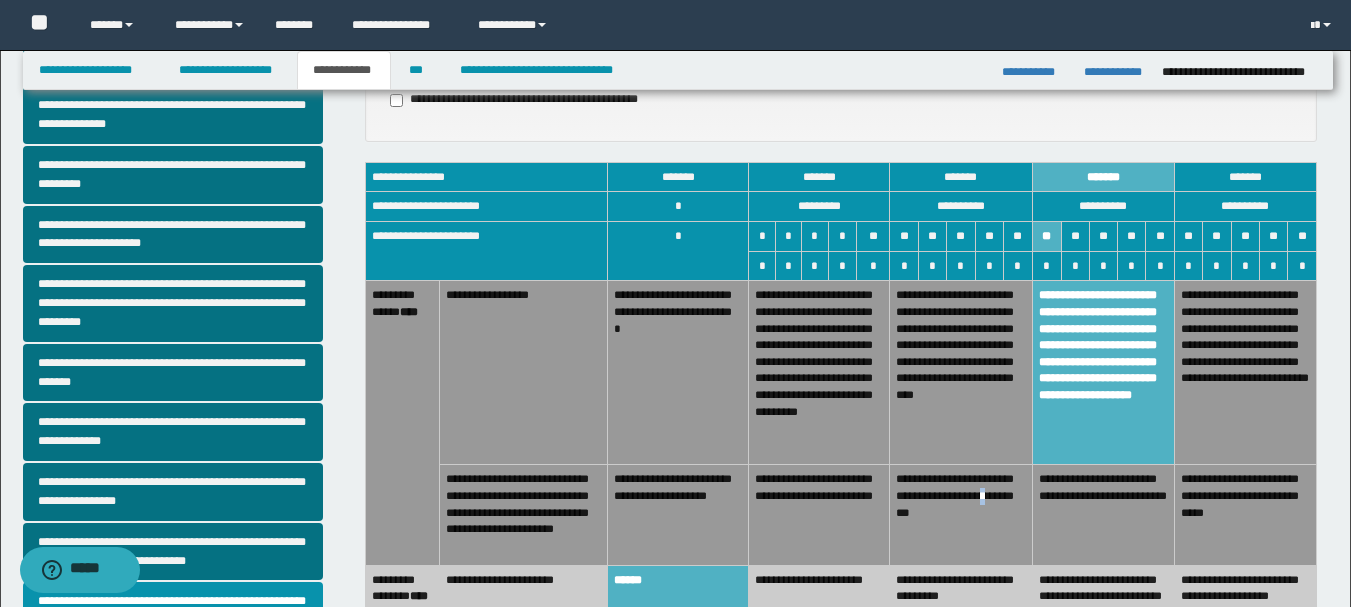 click on "[CITY]" at bounding box center [818, 373] 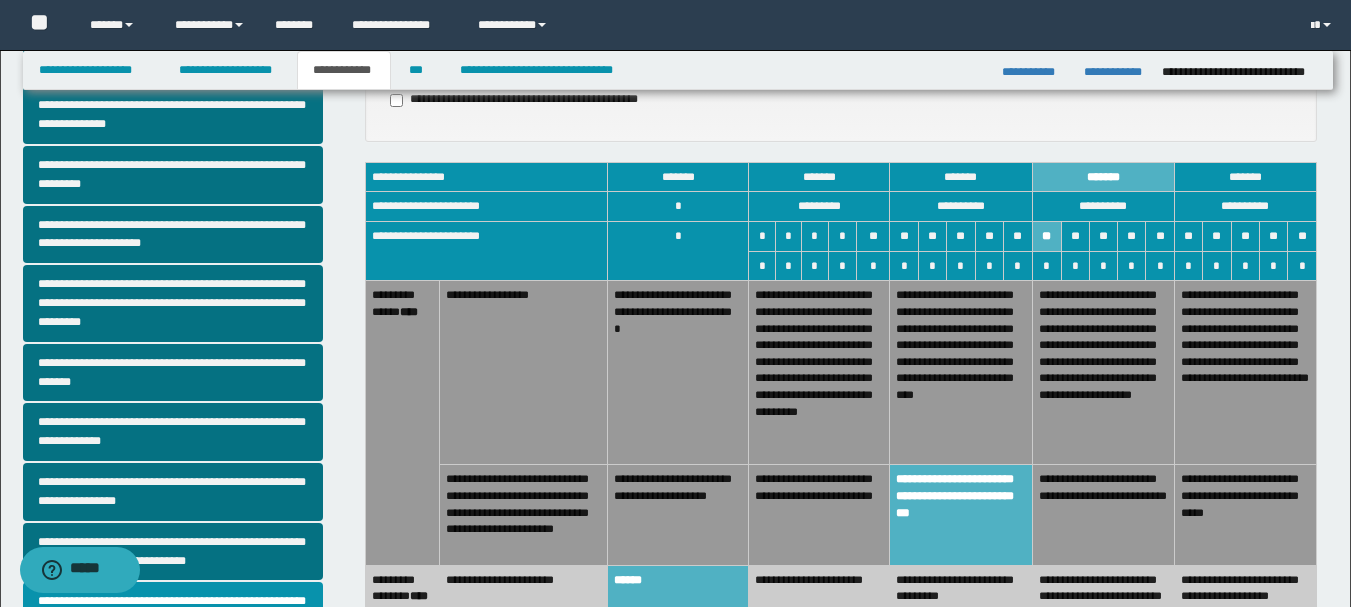 click on "[BIRTH_DATE]" at bounding box center (1245, 373) 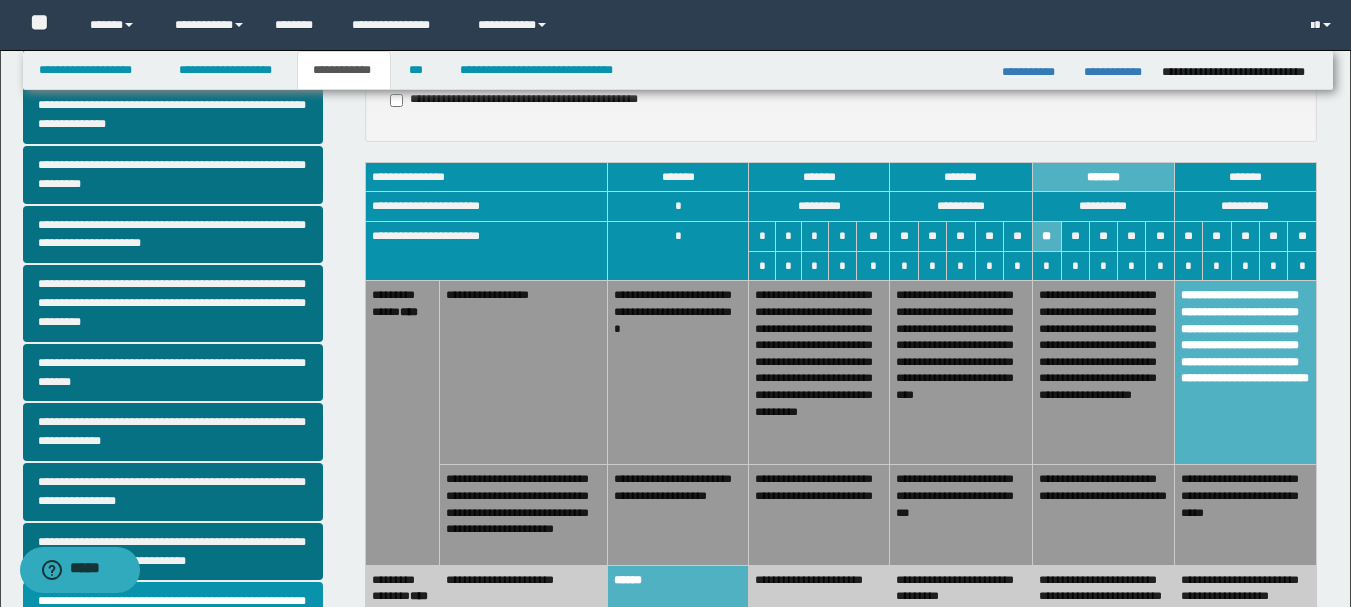 click on "support@example.com" at bounding box center (961, 373) 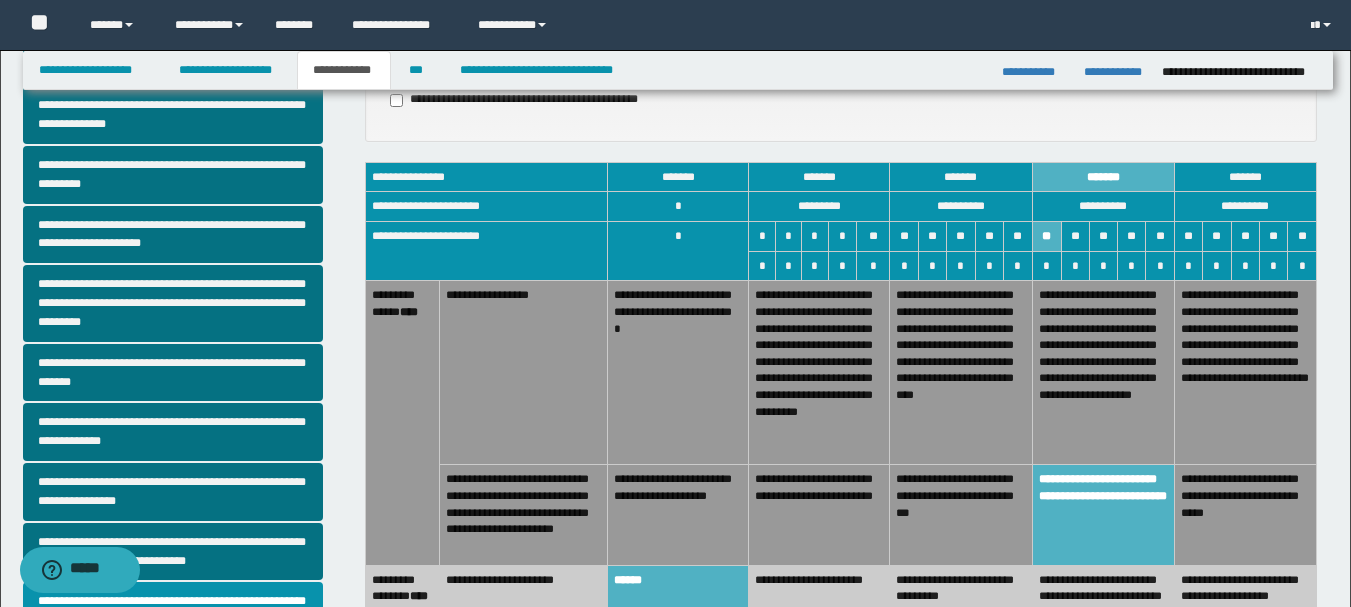 click on "[CITY]" at bounding box center [818, 373] 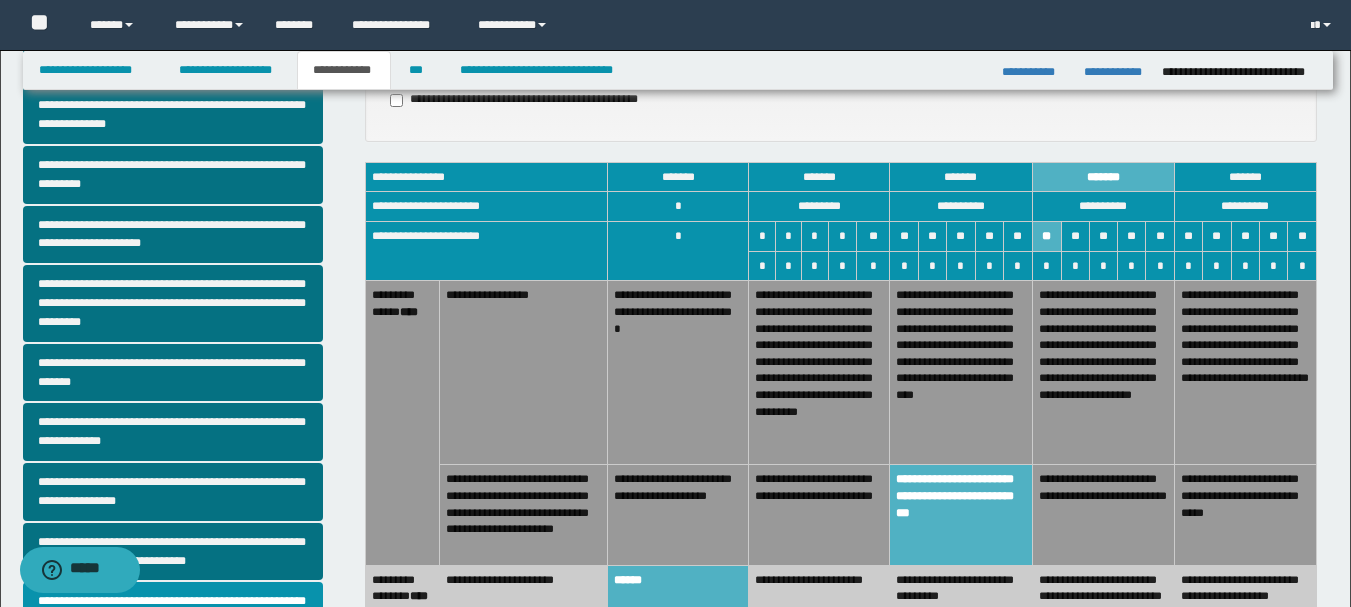 click on "[POSTAL_CODE]" at bounding box center [1103, 373] 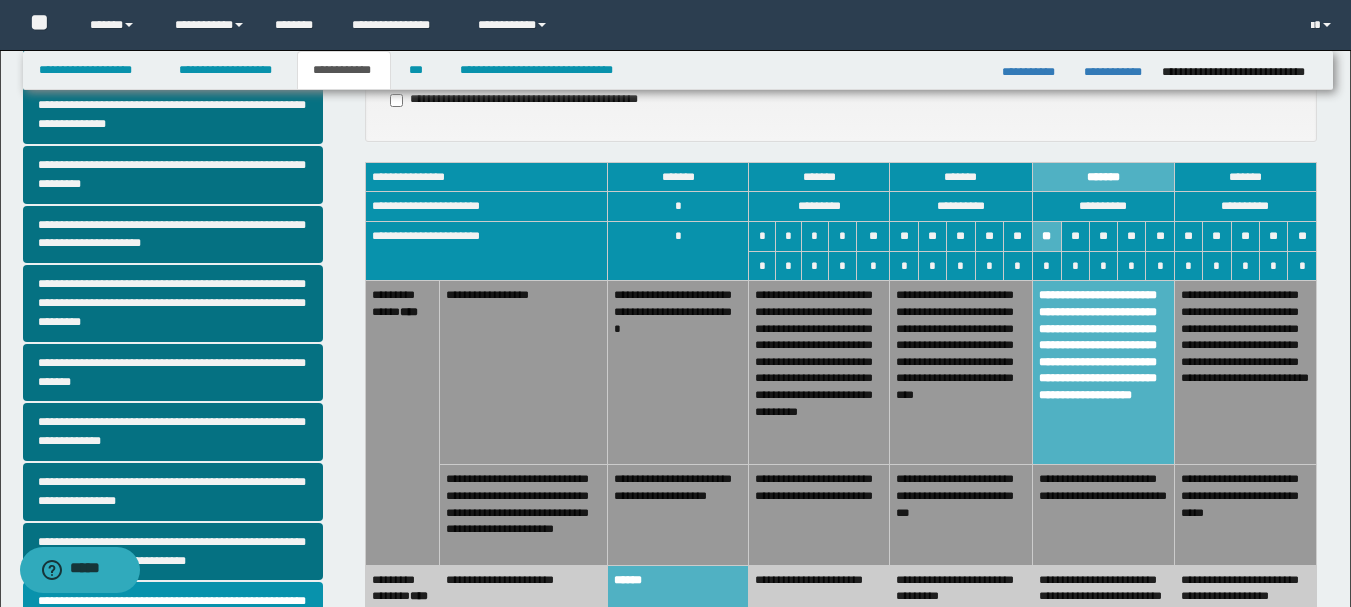 click on "[CITY]" at bounding box center [818, 373] 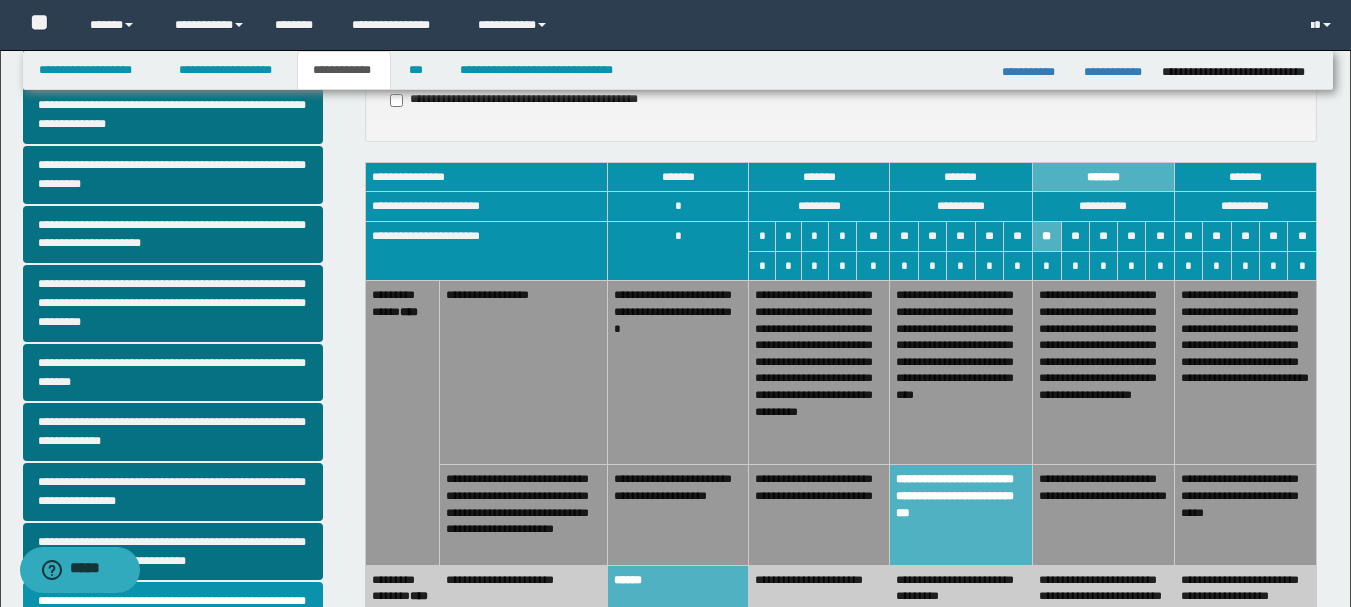 click on "[BIRTH_DATE]" at bounding box center [1245, 373] 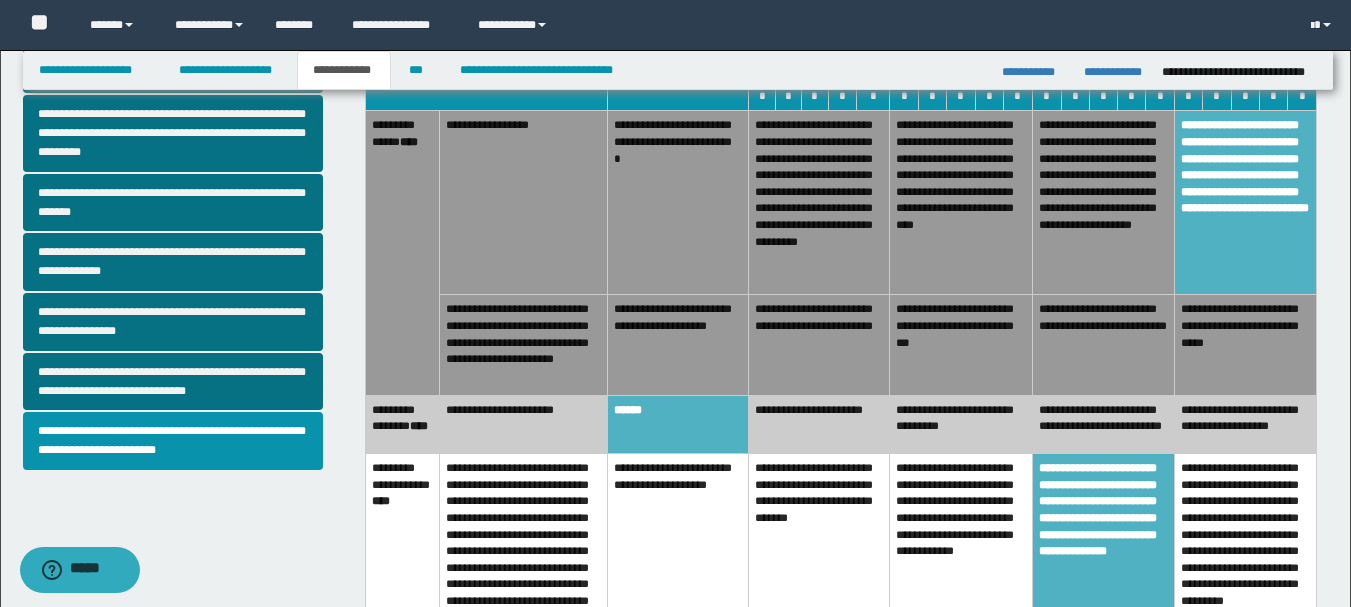 scroll, scrollTop: 600, scrollLeft: 0, axis: vertical 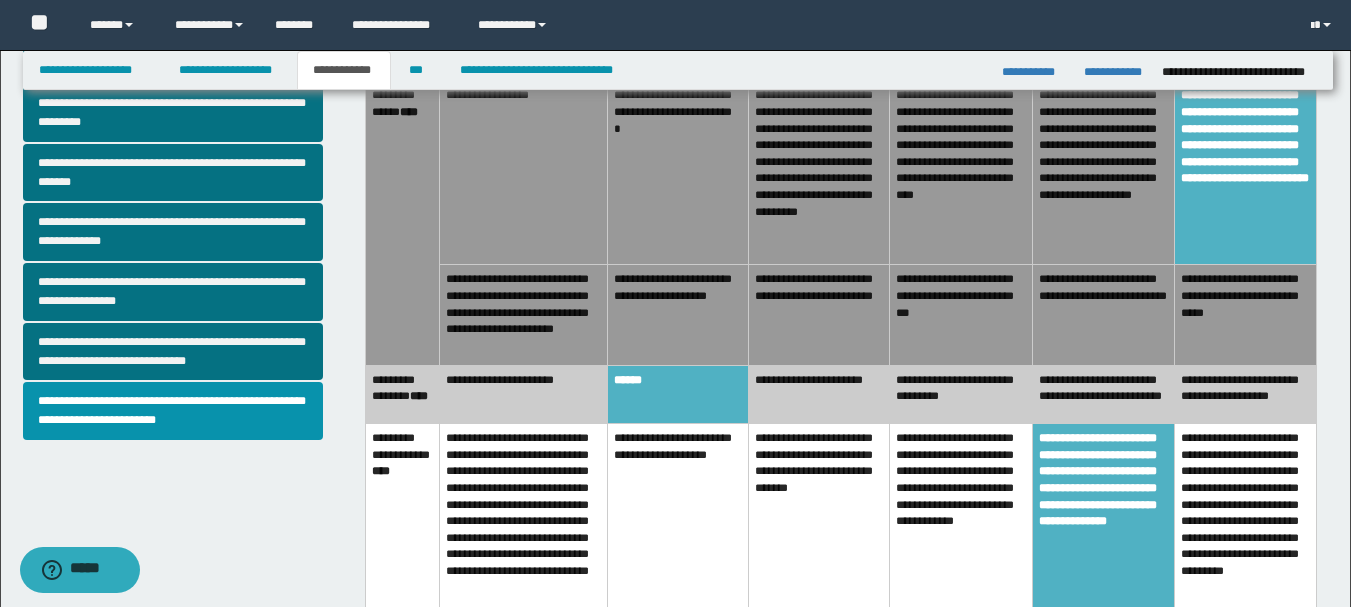 click on "[CITY]" at bounding box center (818, 173) 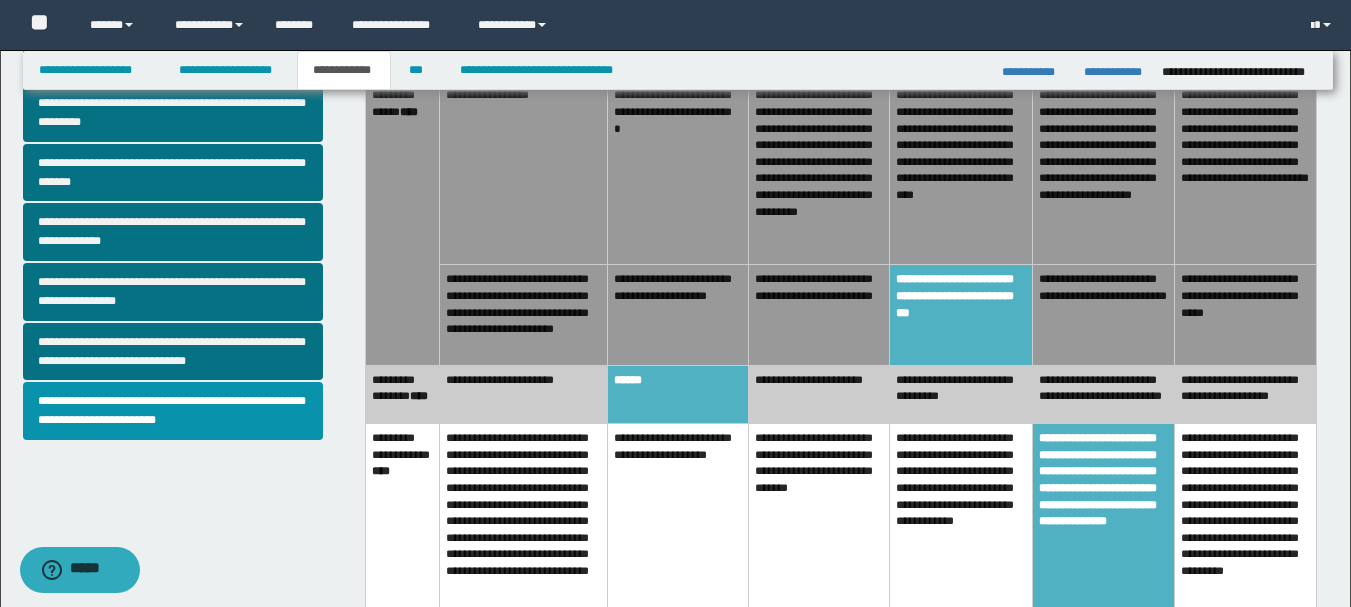 click on "[BIRTH_DATE]" at bounding box center [1245, 173] 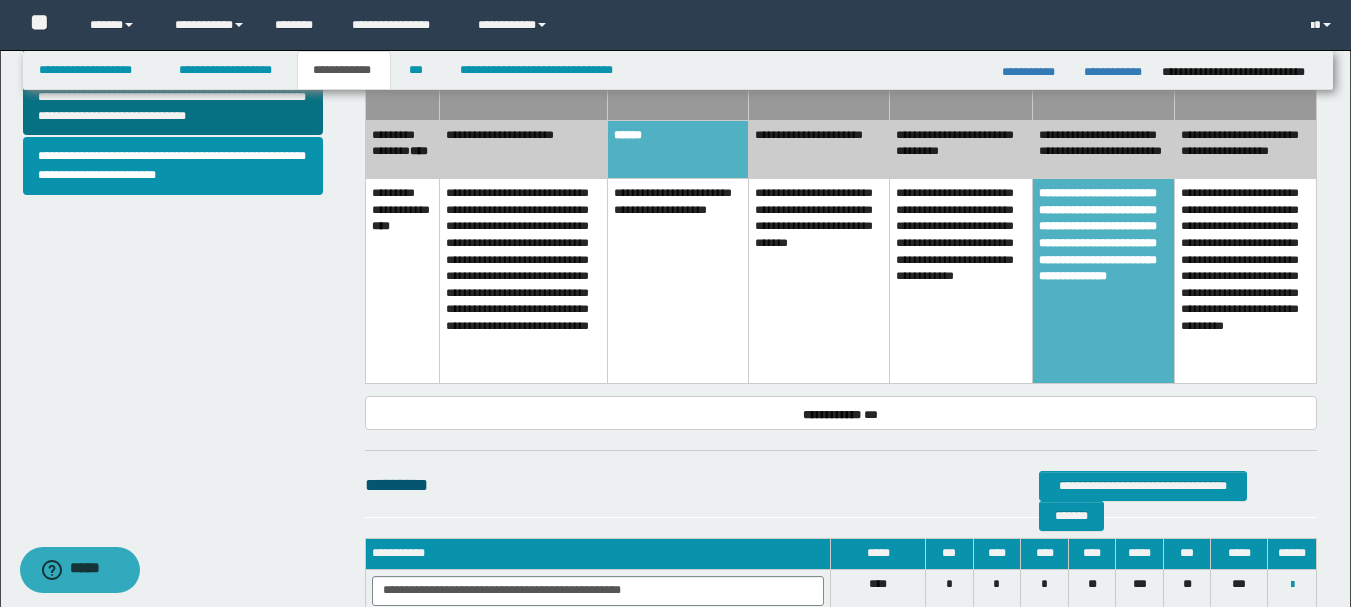 scroll, scrollTop: 800, scrollLeft: 0, axis: vertical 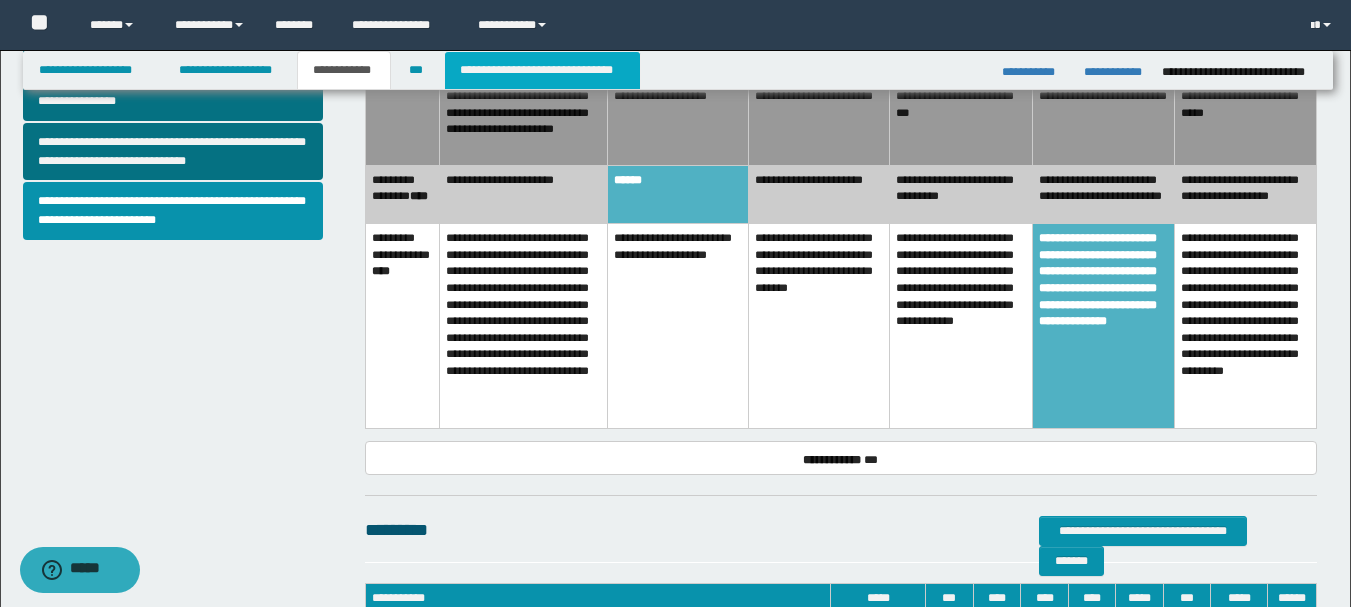 click on "[FIRST] [LAST]" at bounding box center (542, 70) 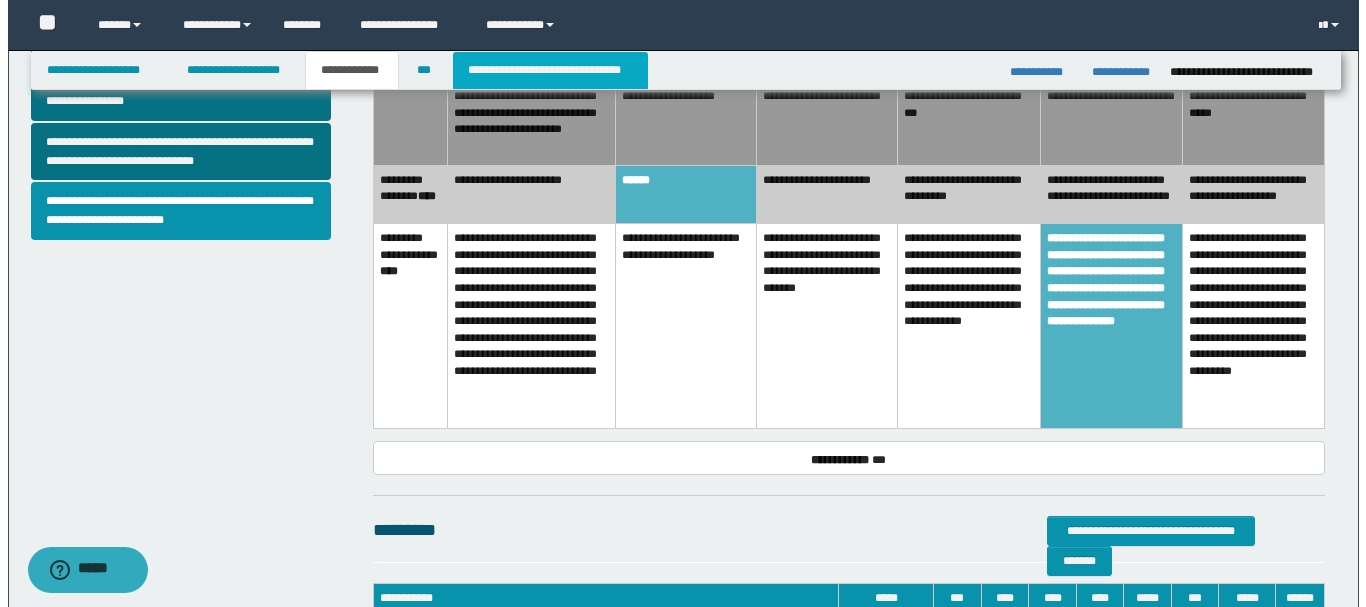 scroll, scrollTop: 0, scrollLeft: 0, axis: both 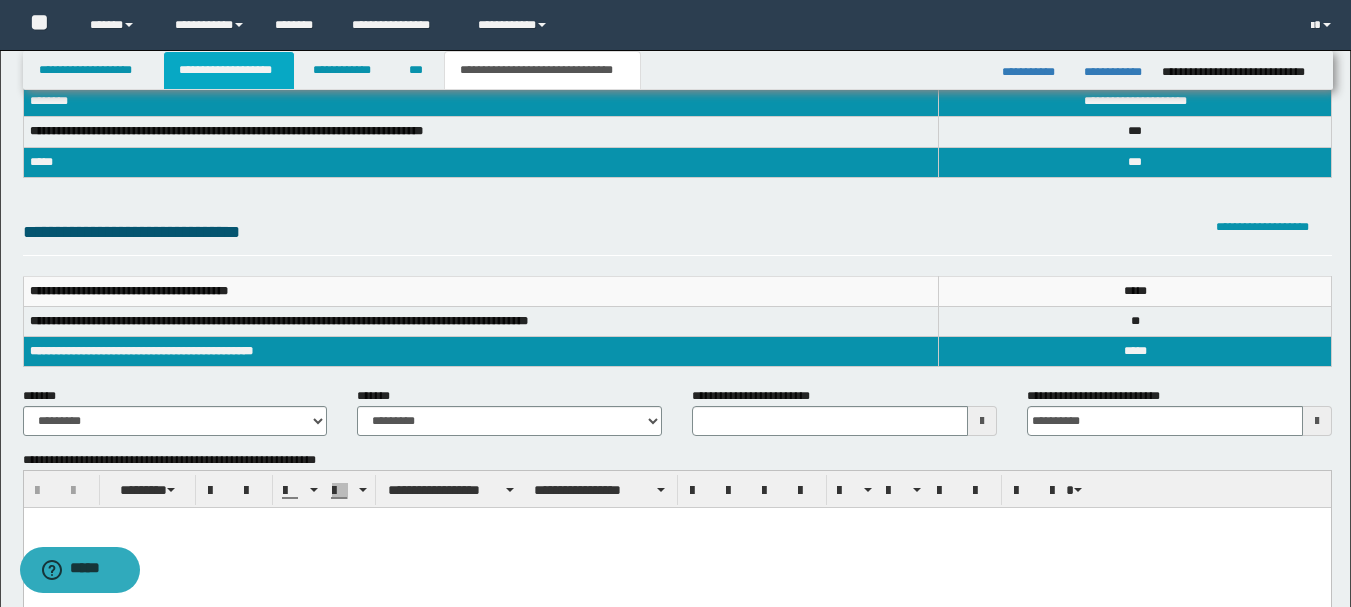 click on "[AGE]" at bounding box center (229, 70) 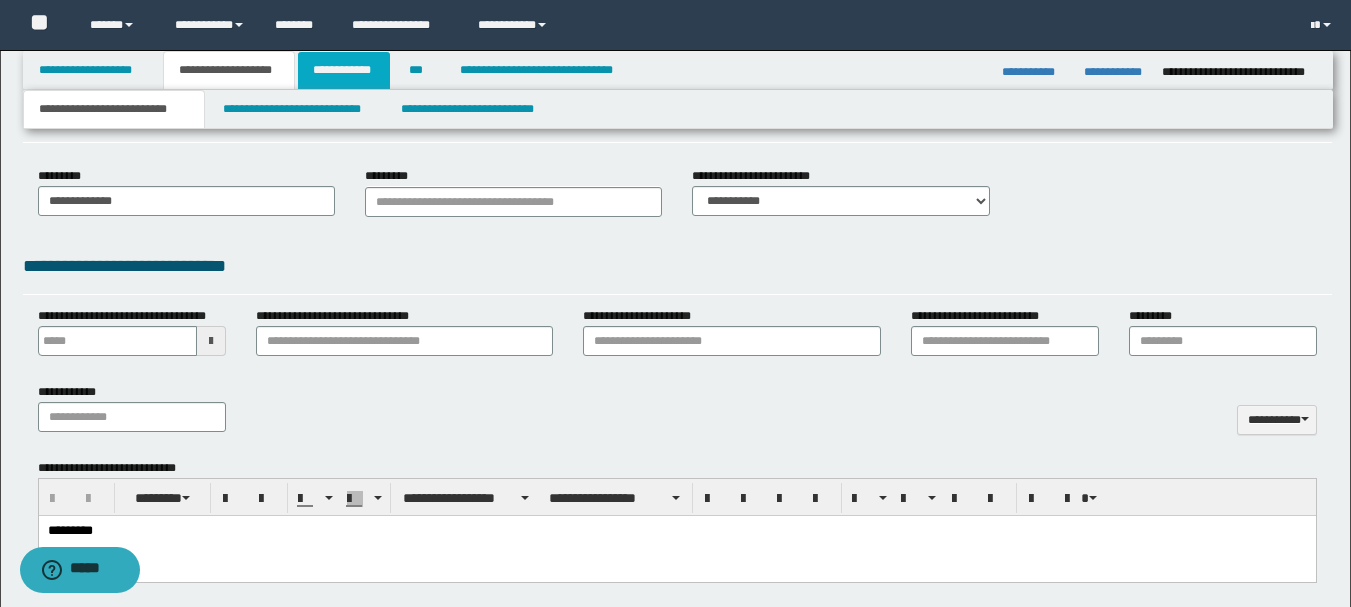 click on "[PASSPORT_NUMBER]" at bounding box center (344, 70) 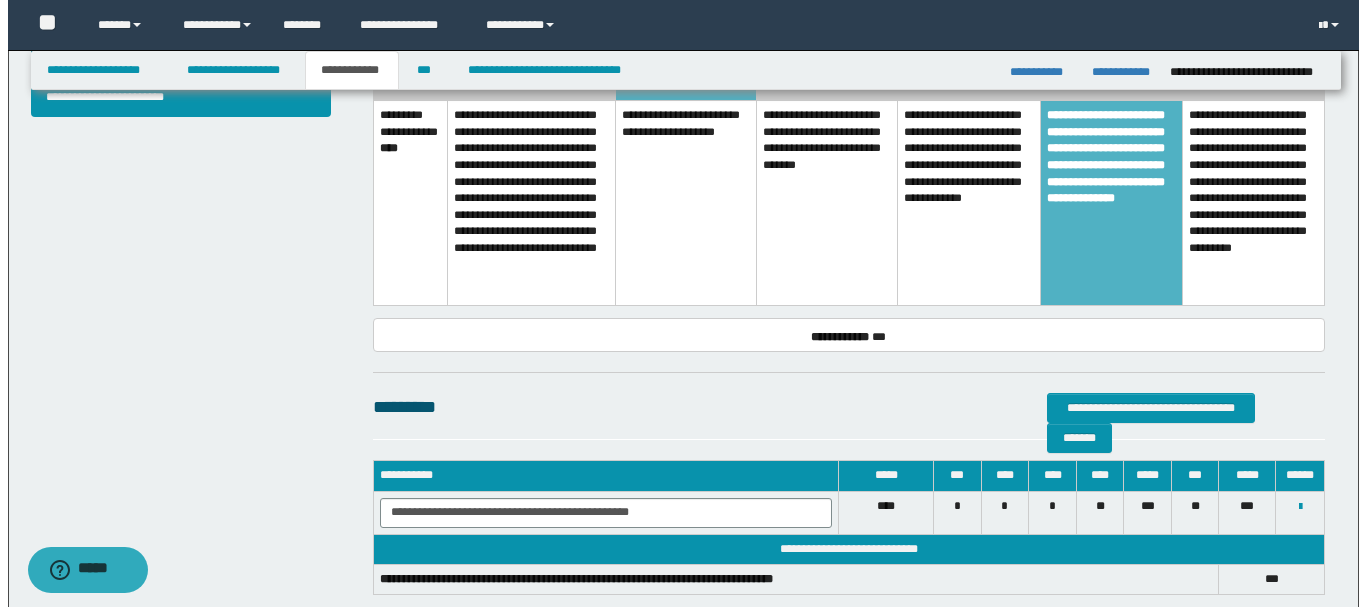 scroll, scrollTop: 1040, scrollLeft: 0, axis: vertical 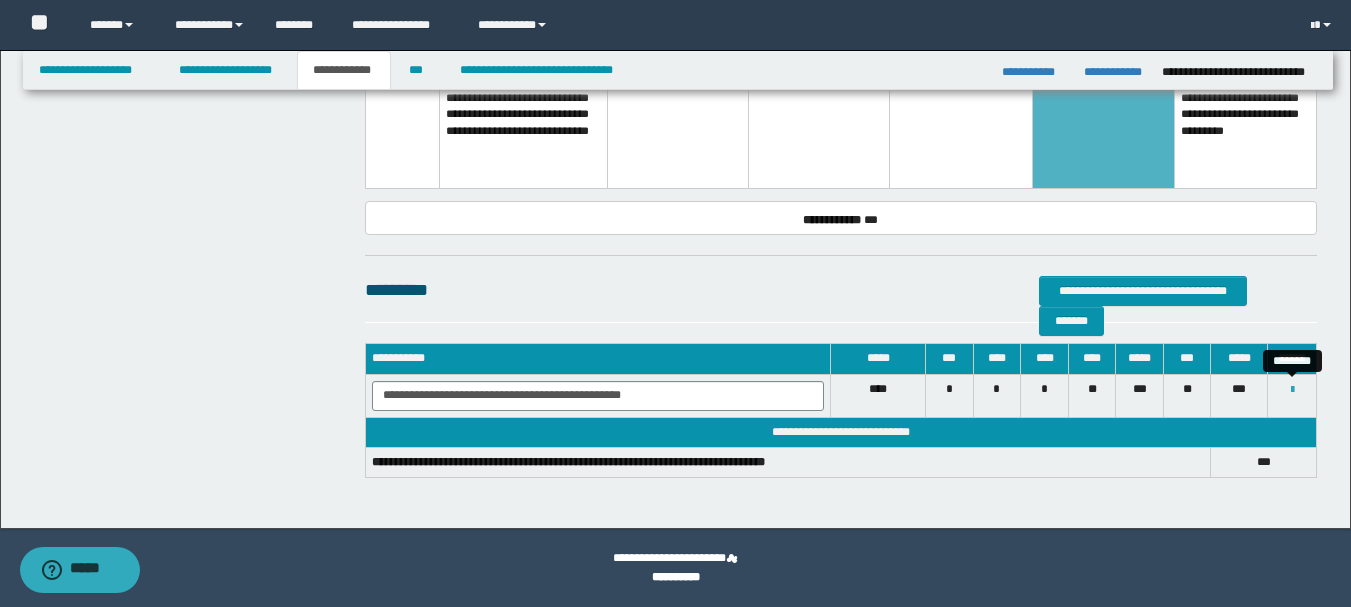 click at bounding box center (1292, 390) 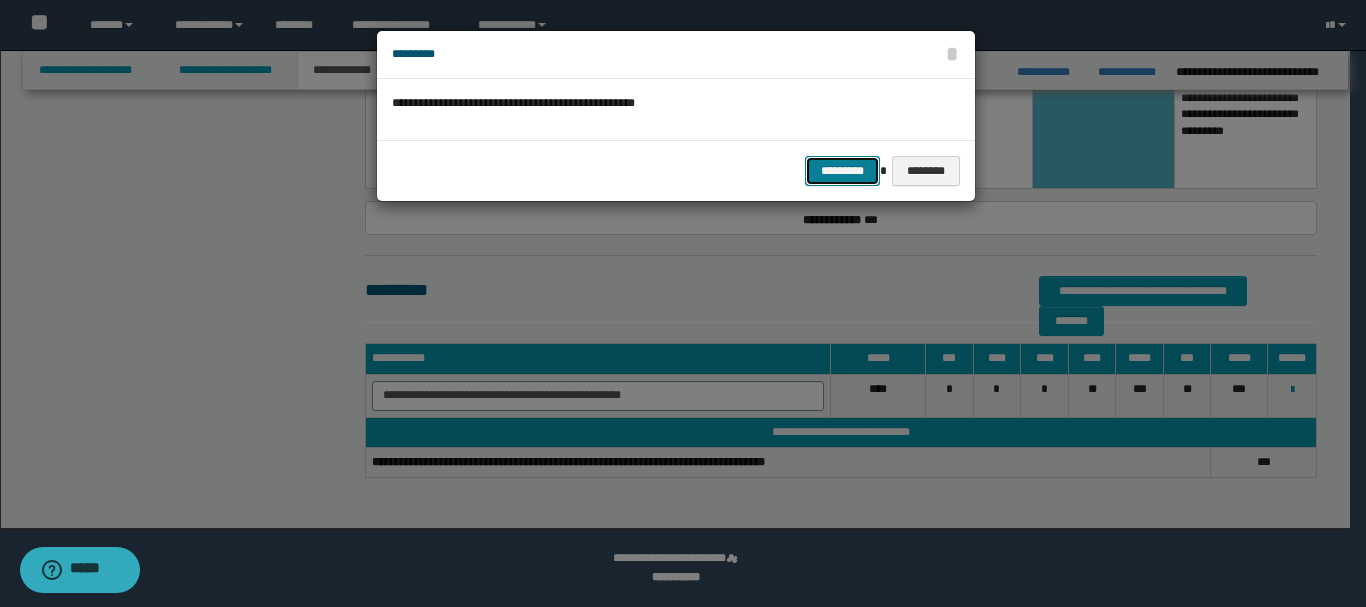 click on "[STATE]" at bounding box center (842, 171) 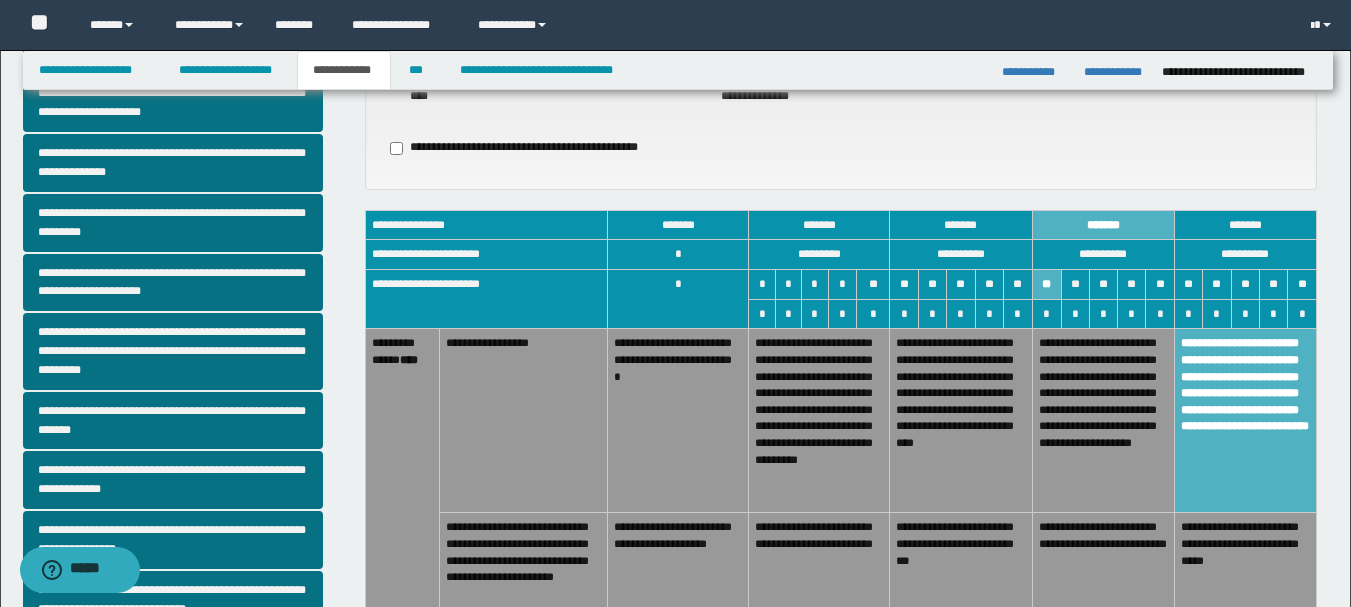 scroll, scrollTop: 227, scrollLeft: 0, axis: vertical 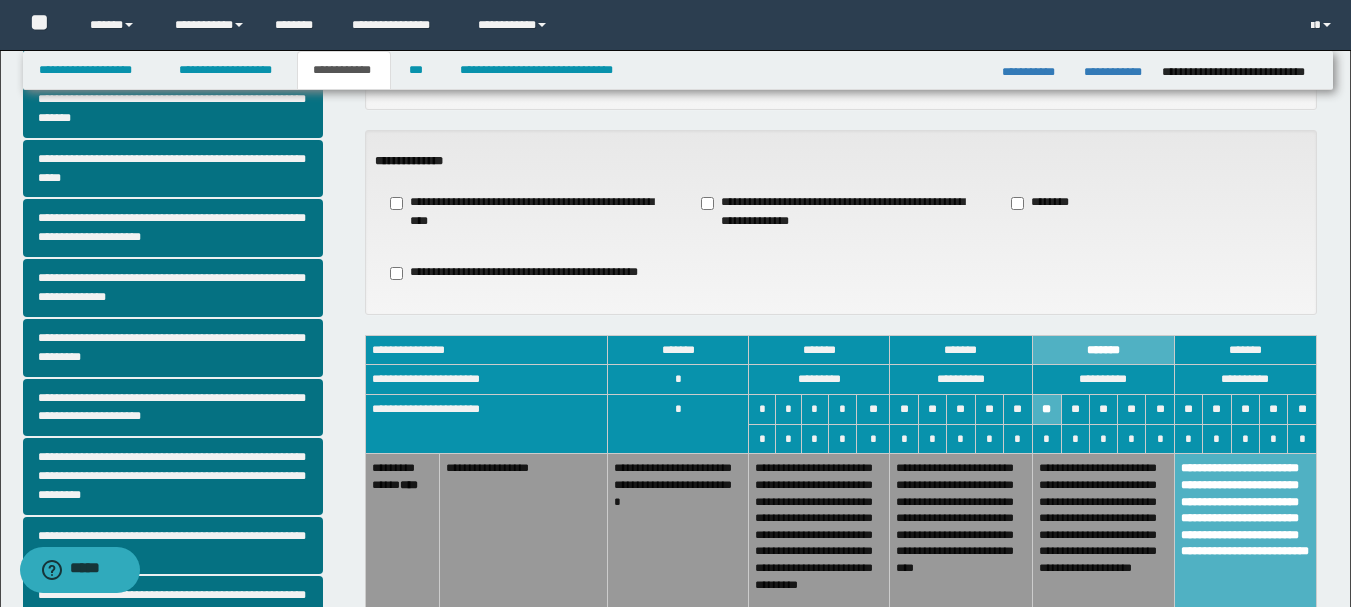 click on "[HOME_ADDRESS]" at bounding box center (530, 212) 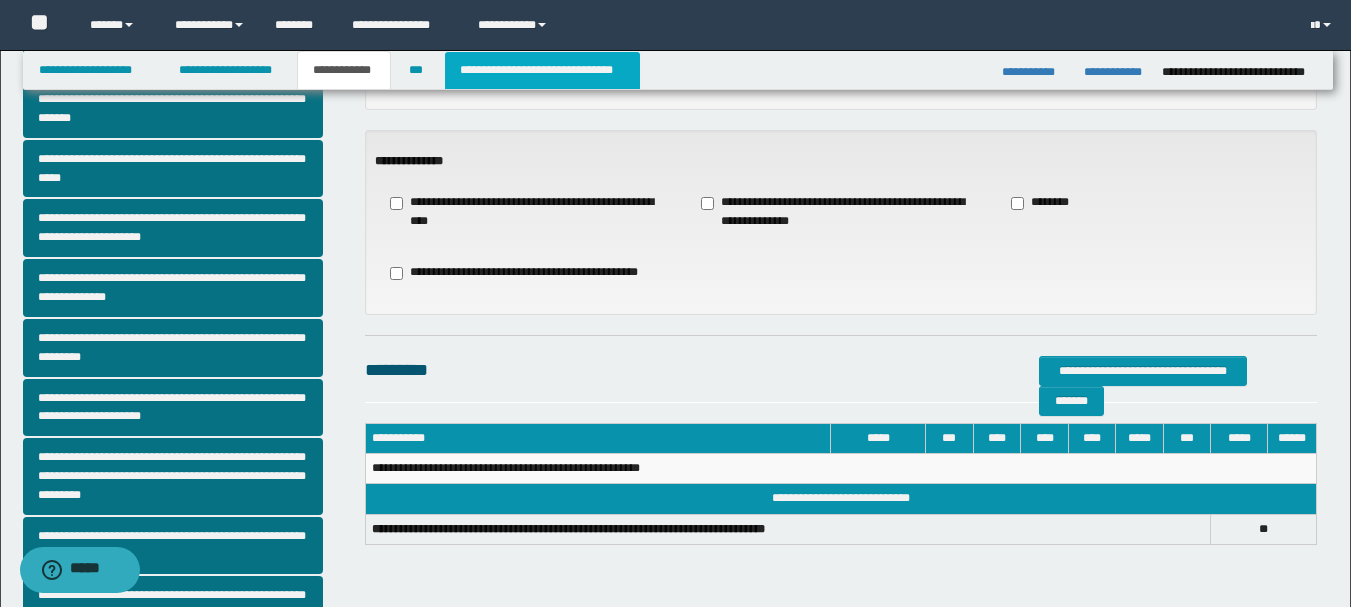 click on "[FIRST] [LAST]" at bounding box center [542, 70] 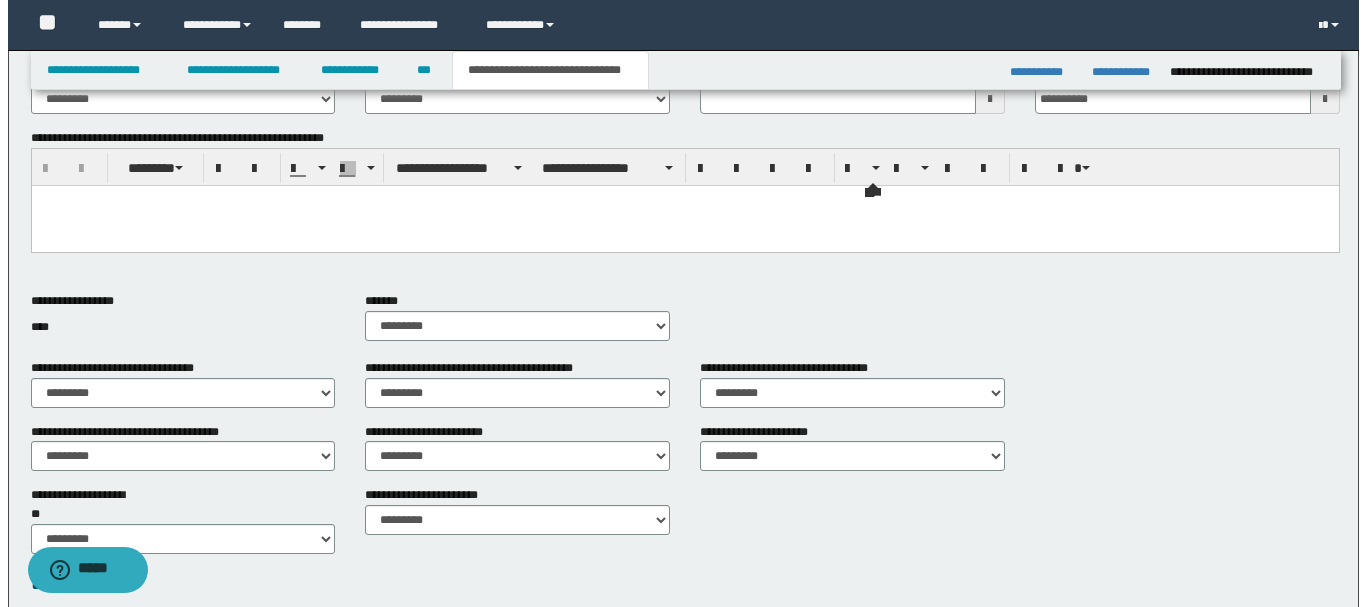 scroll, scrollTop: 786, scrollLeft: 0, axis: vertical 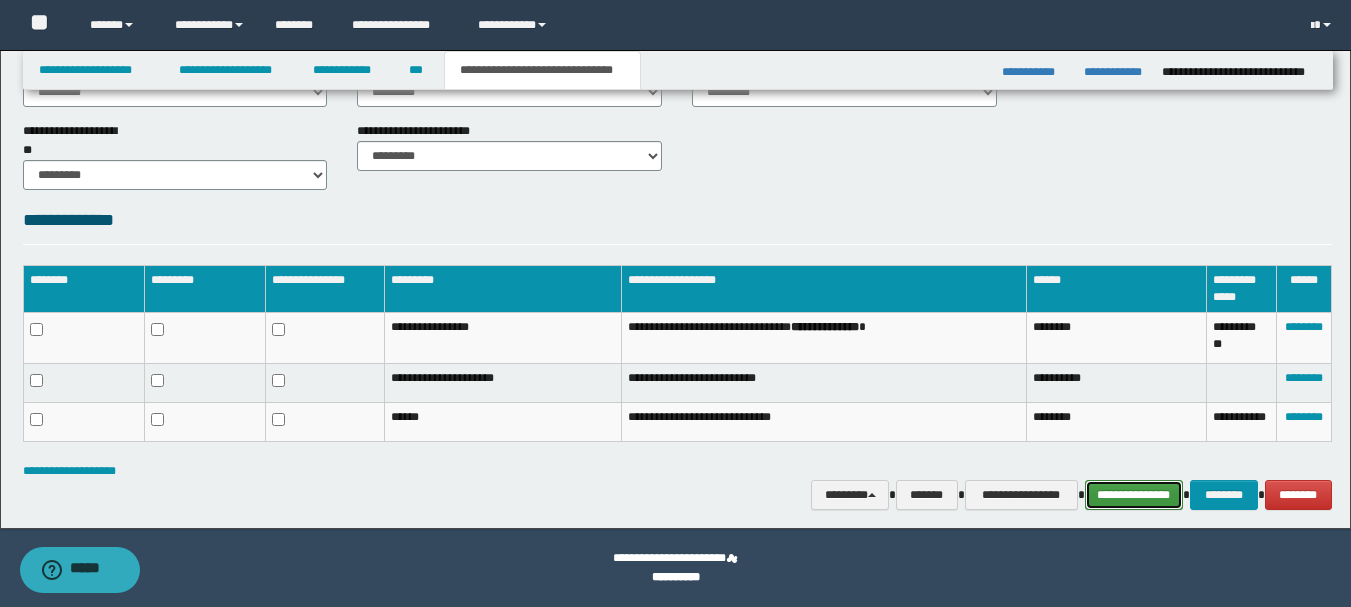 click on "[PHONE]" at bounding box center [1134, 495] 